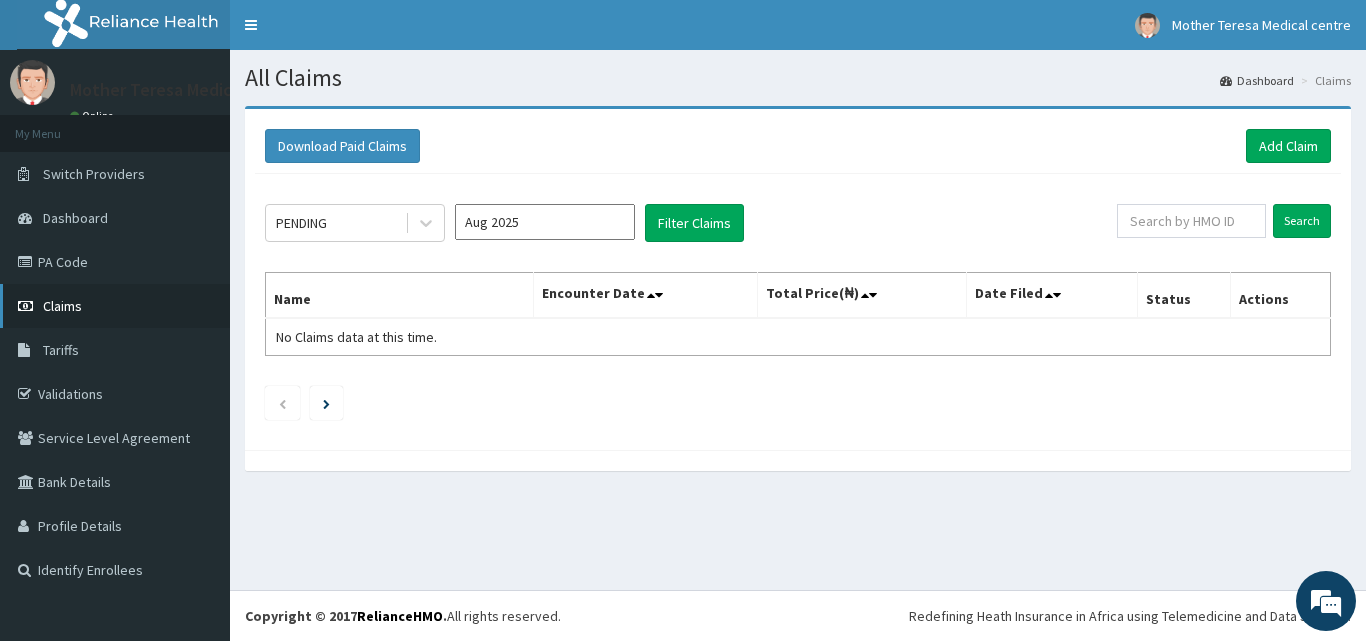 scroll, scrollTop: 0, scrollLeft: 0, axis: both 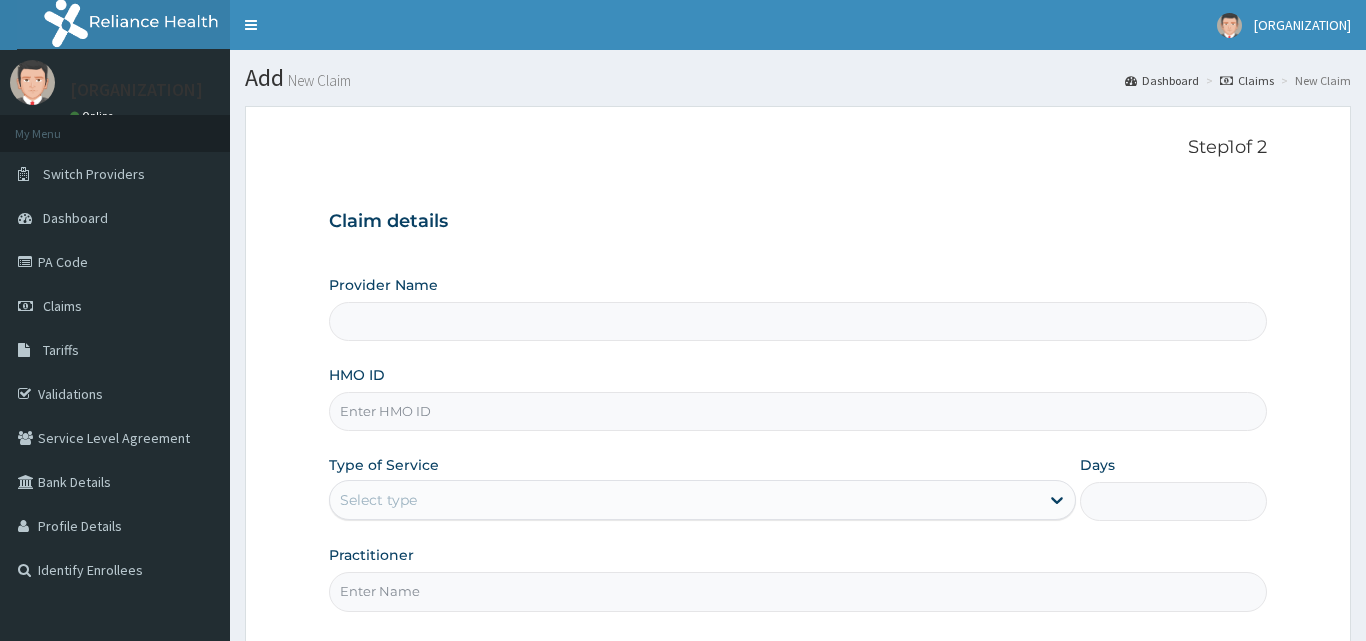 click on "HMO ID" at bounding box center [798, 411] 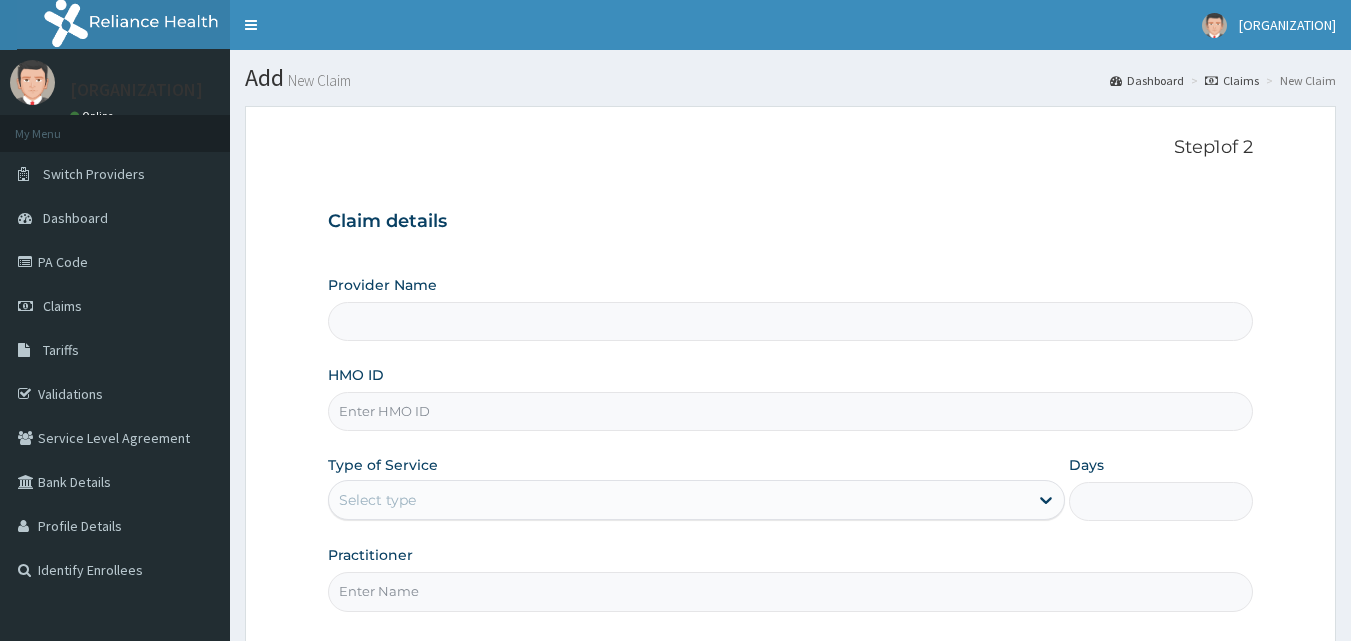 scroll, scrollTop: 0, scrollLeft: 0, axis: both 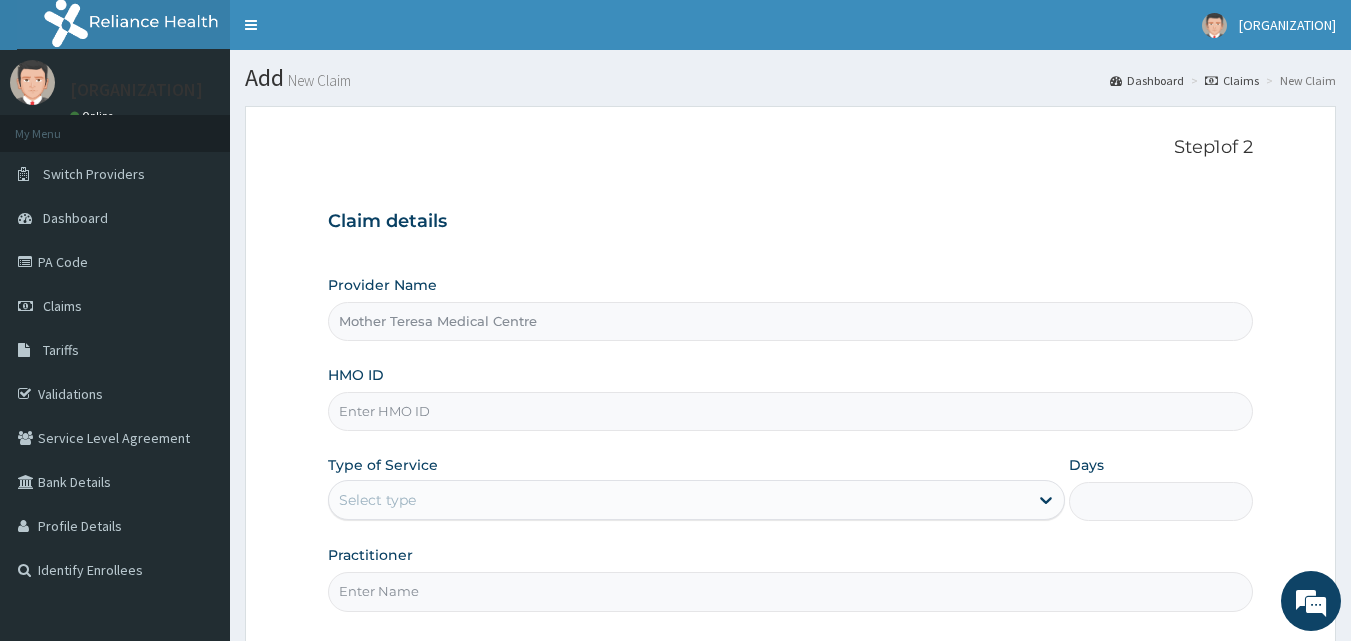 type on "Mother Teresa Medical Centre" 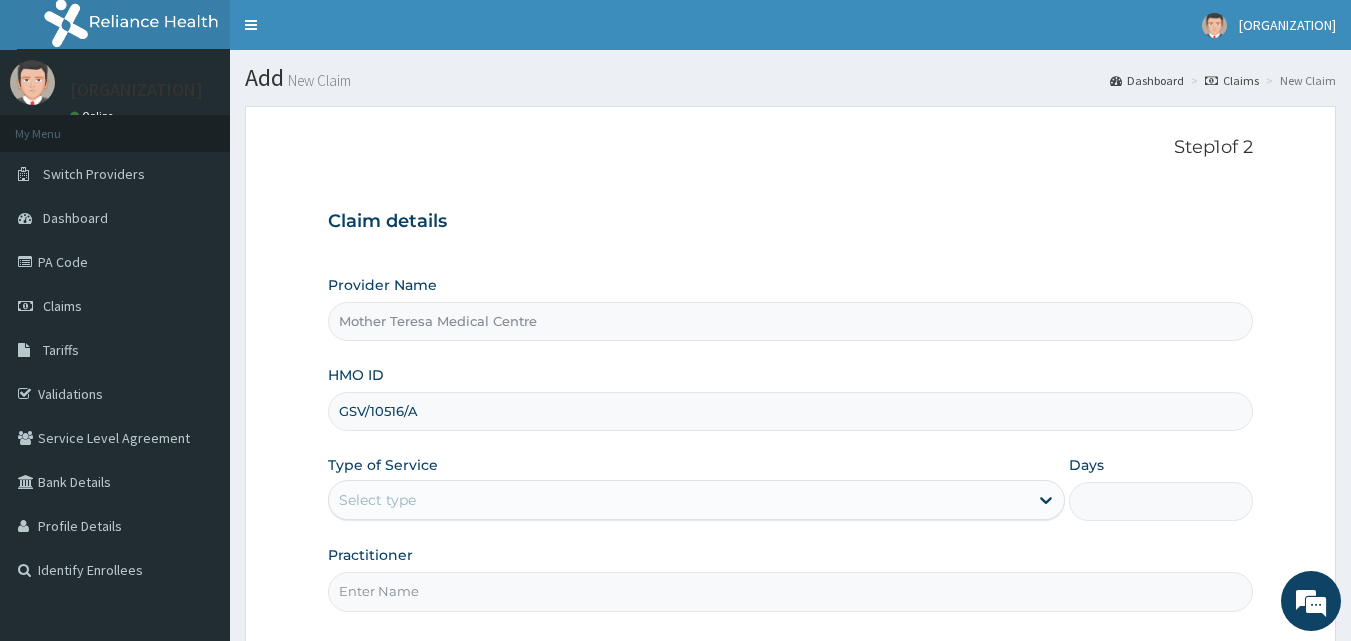 type on "GSV/10516/A" 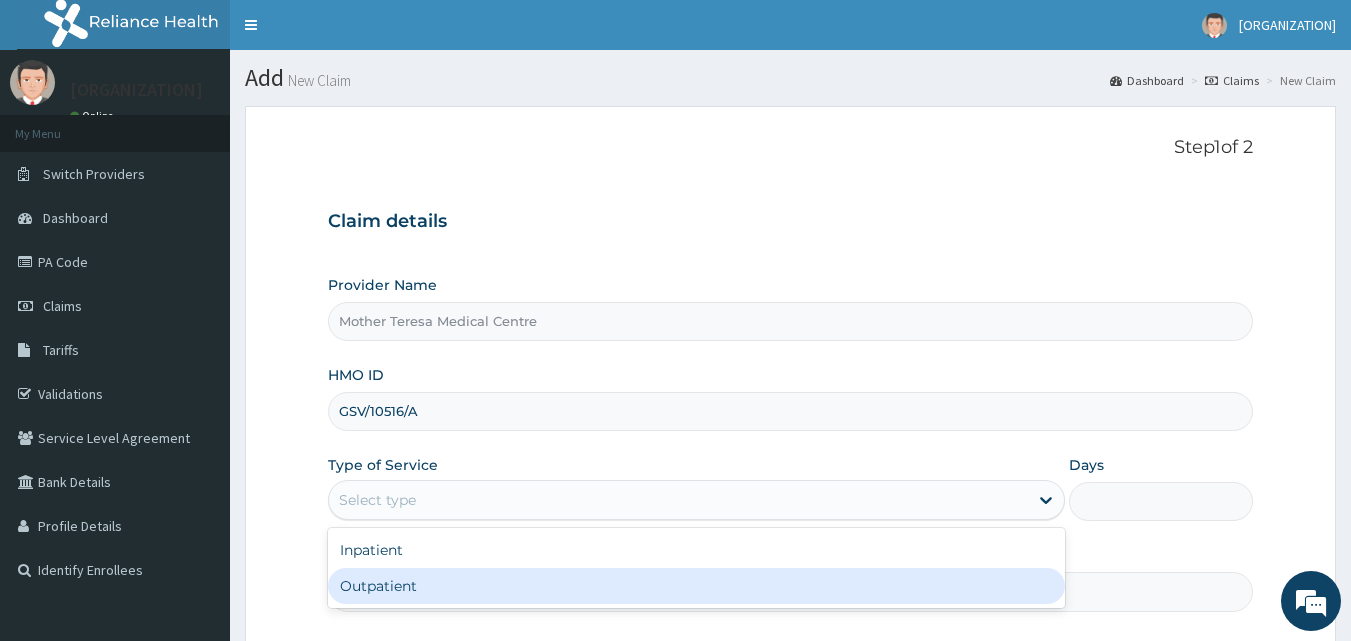 click on "Outpatient" at bounding box center (696, 586) 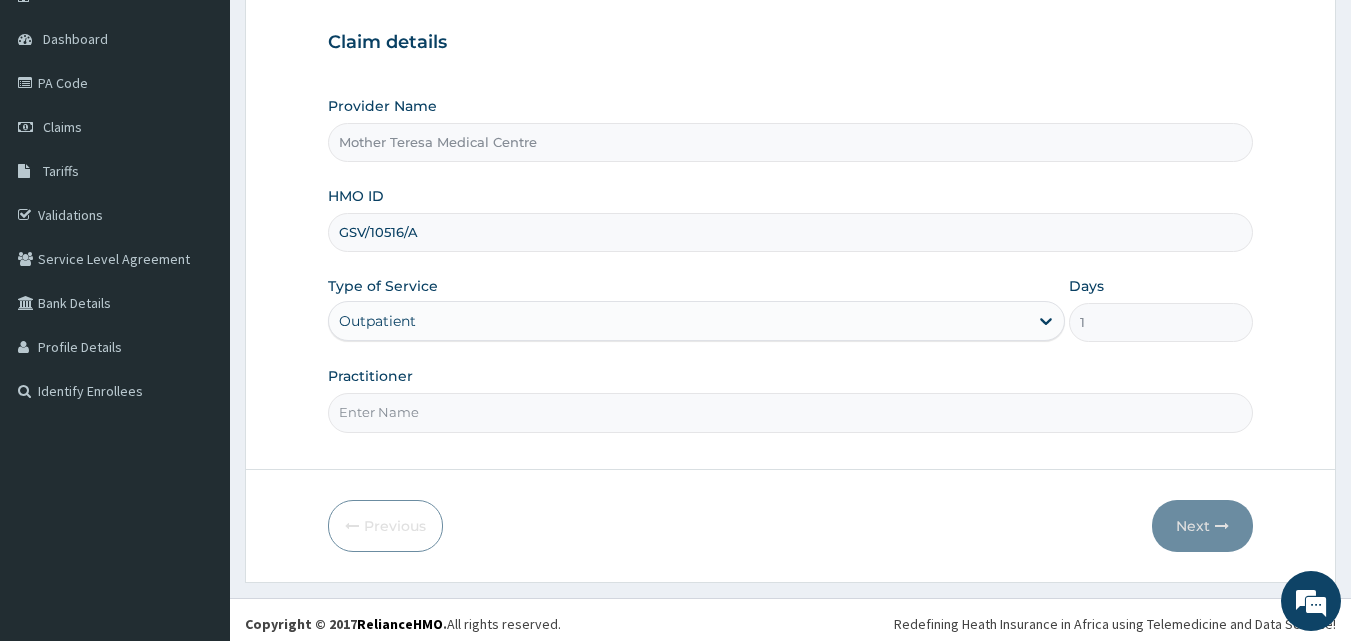 scroll, scrollTop: 187, scrollLeft: 0, axis: vertical 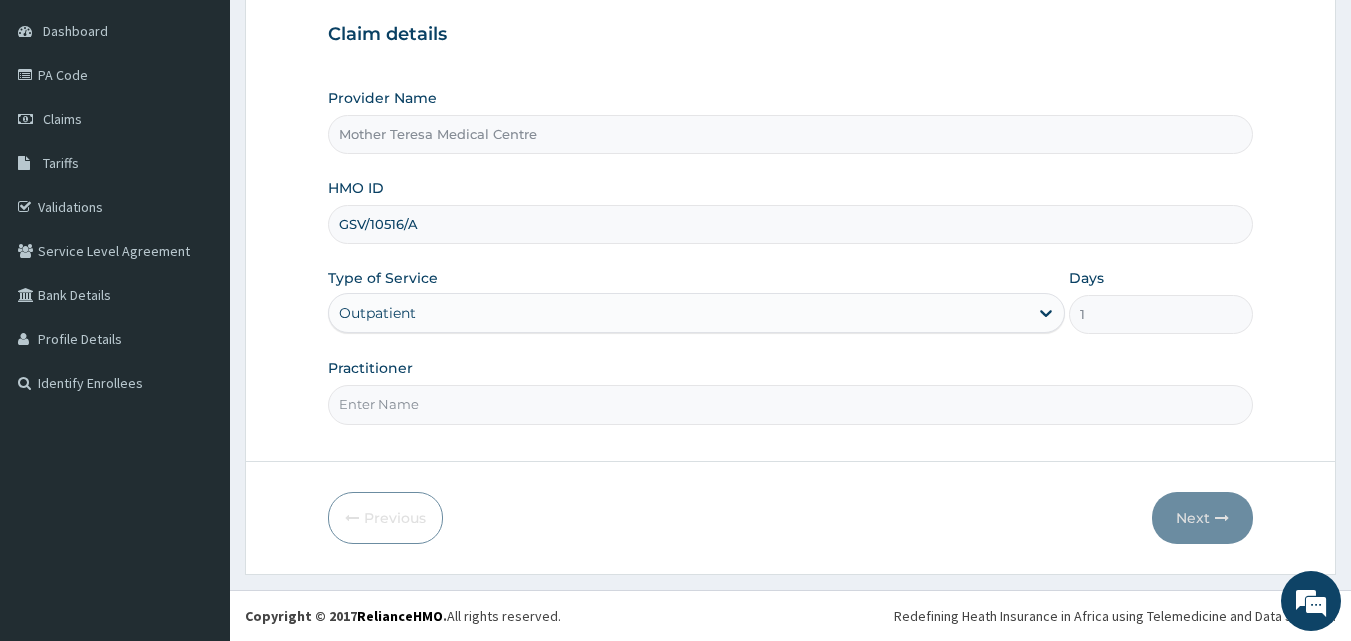 click on "Practitioner" at bounding box center [791, 404] 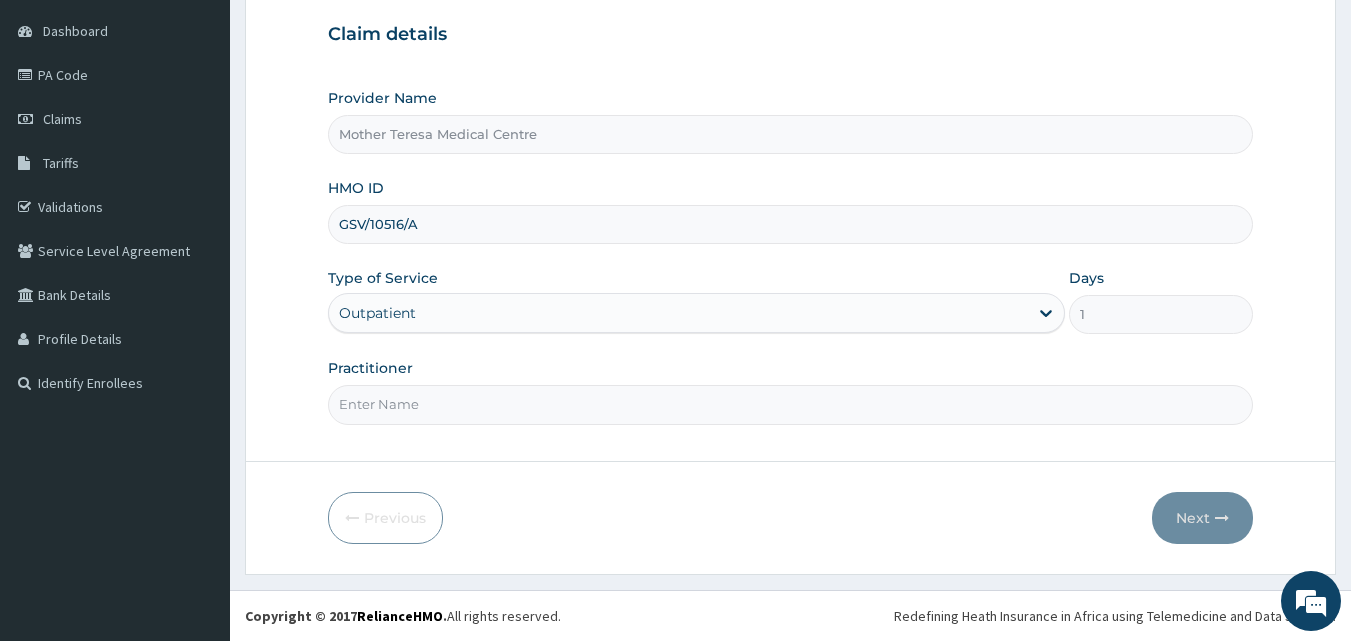 scroll, scrollTop: 0, scrollLeft: 0, axis: both 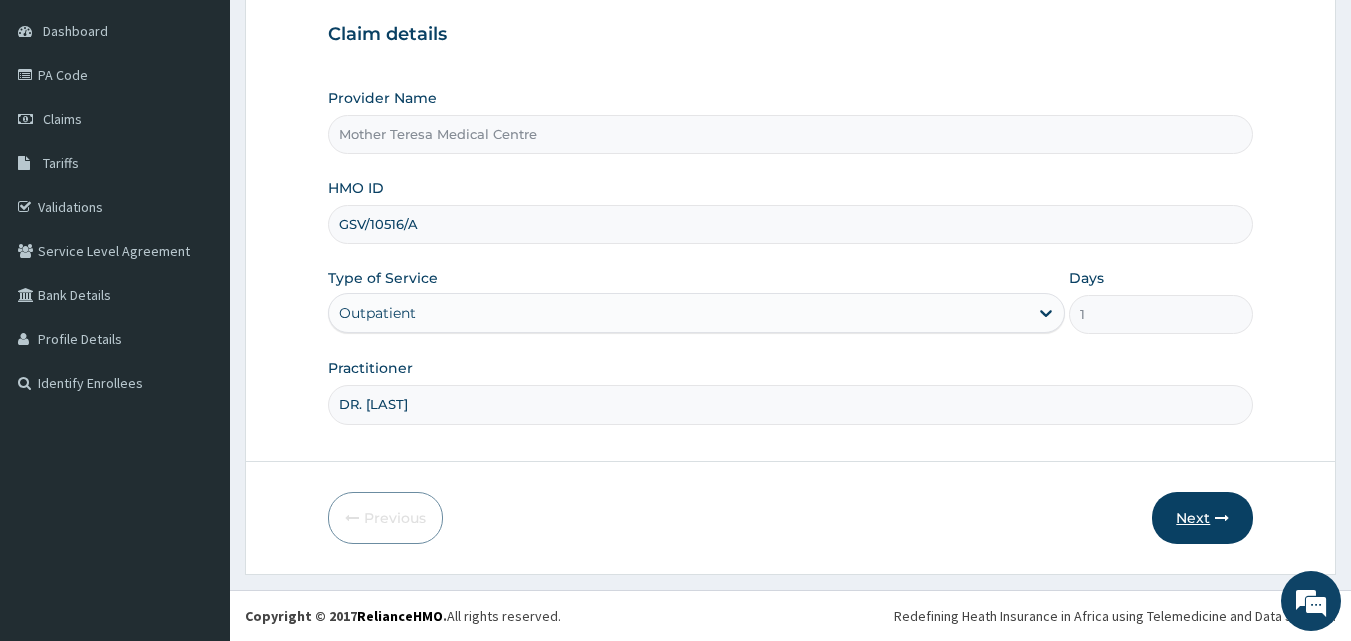 click on "Next" at bounding box center [1202, 518] 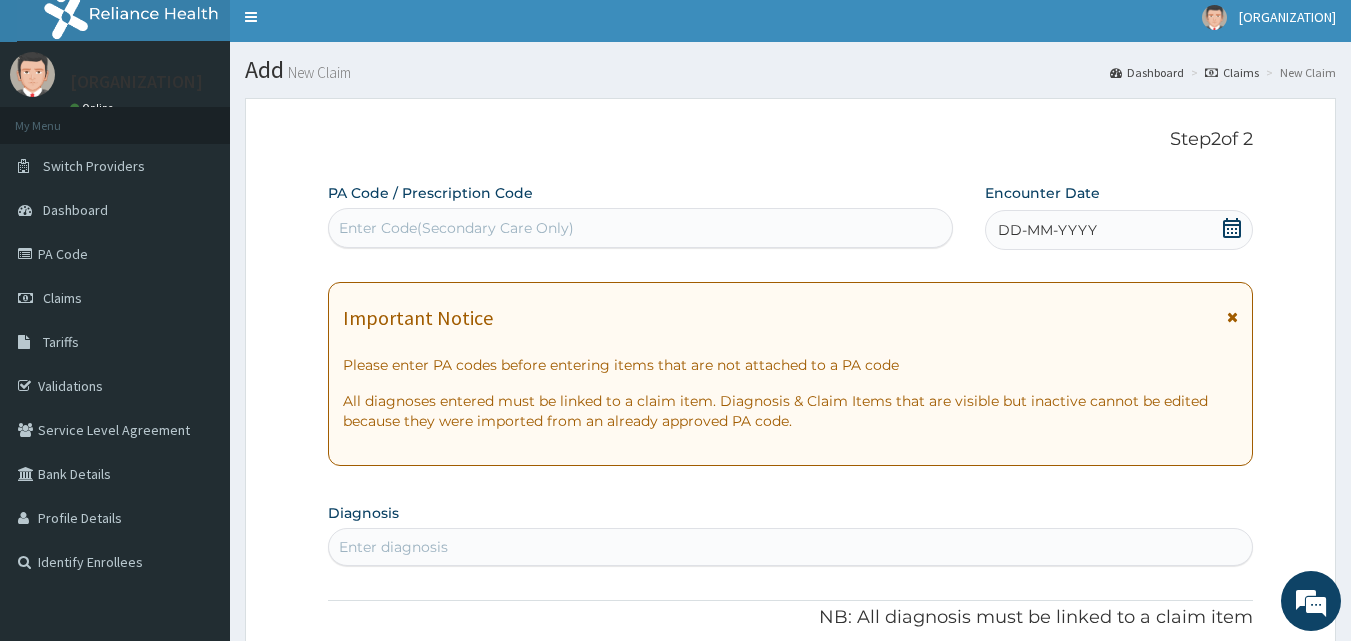 scroll, scrollTop: 0, scrollLeft: 0, axis: both 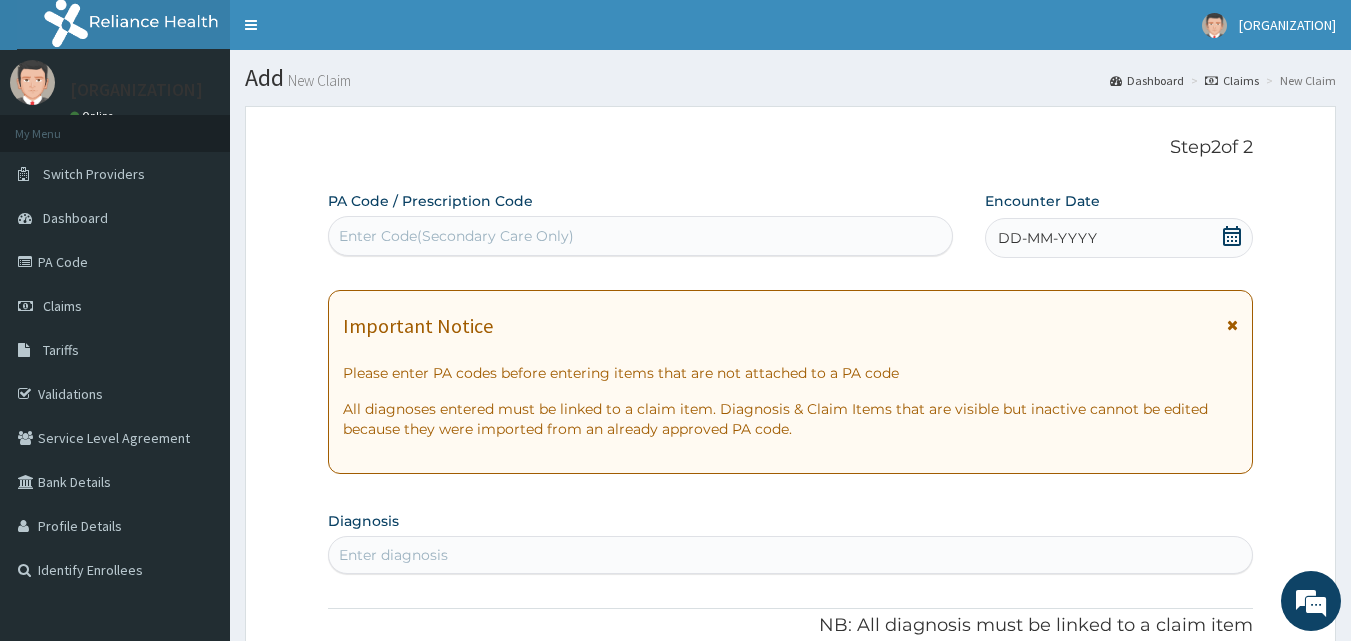 drag, startPoint x: 409, startPoint y: 228, endPoint x: 376, endPoint y: 239, distance: 34.785053 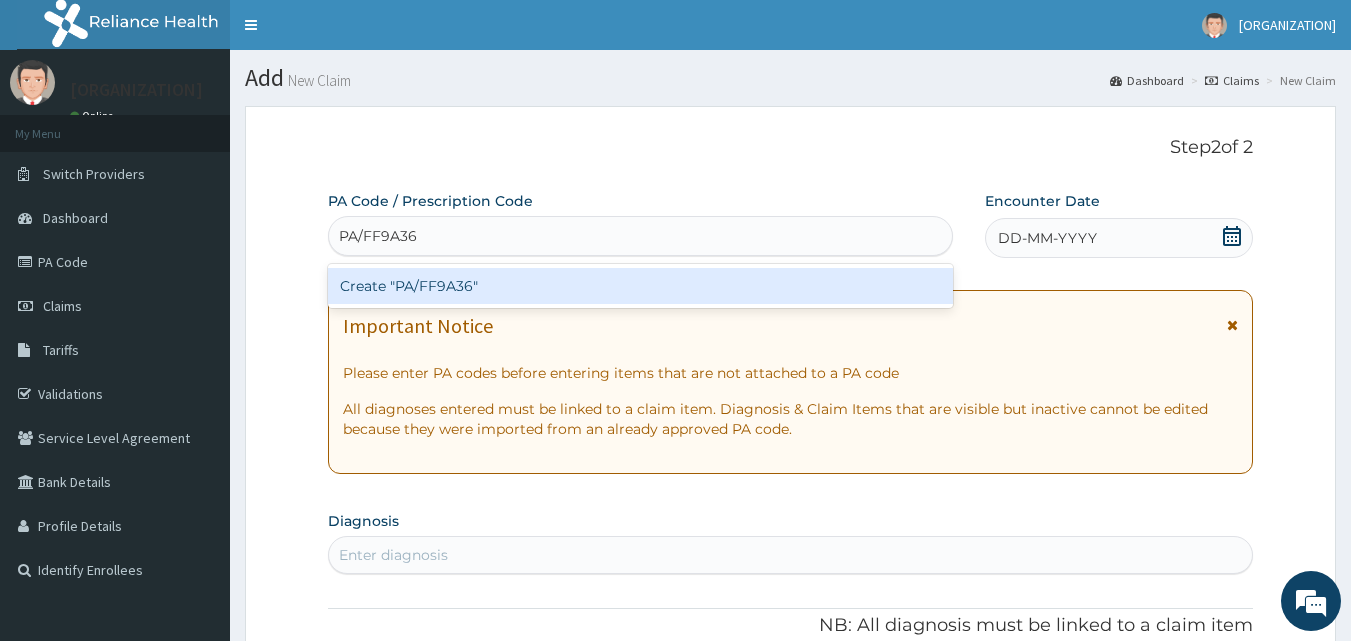 click on "Create "PA/FF9A36"" at bounding box center [641, 286] 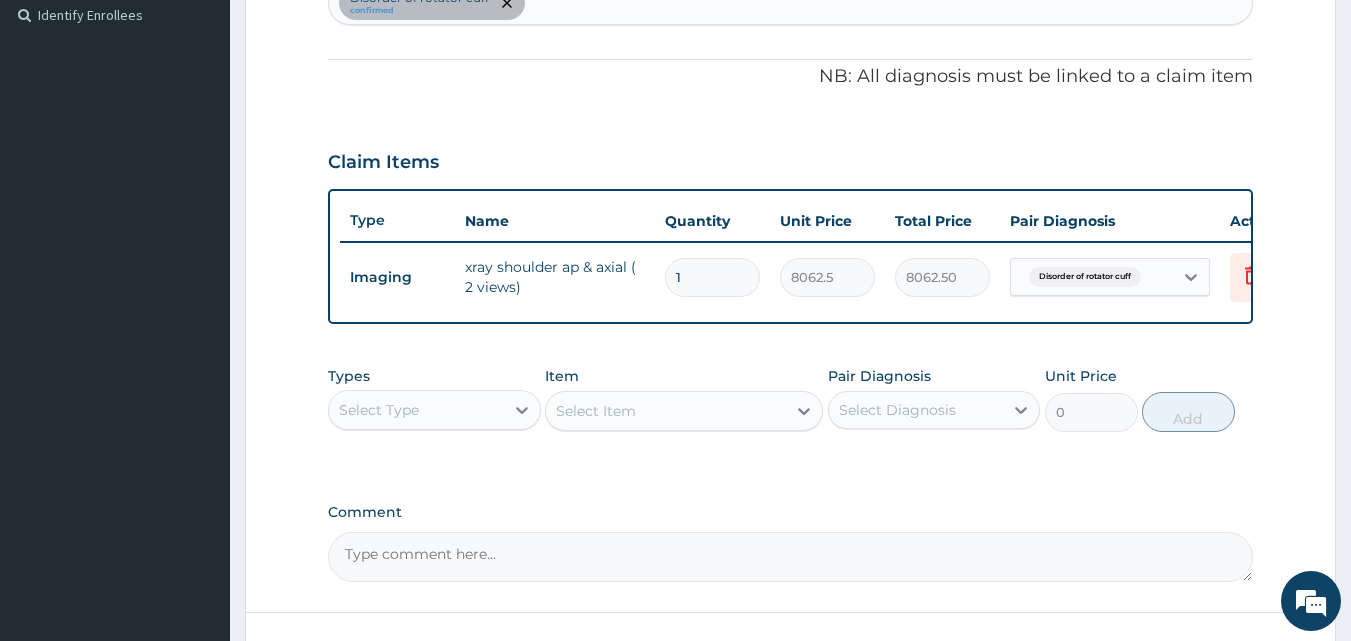 scroll, scrollTop: 712, scrollLeft: 0, axis: vertical 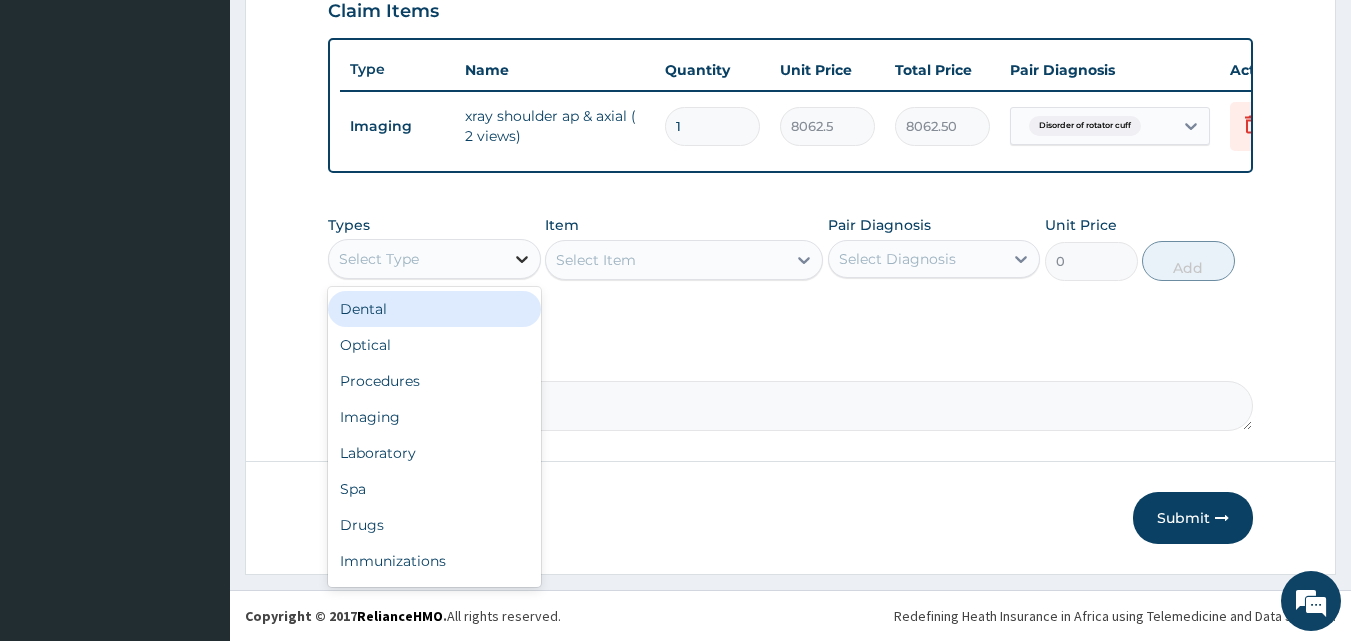 click 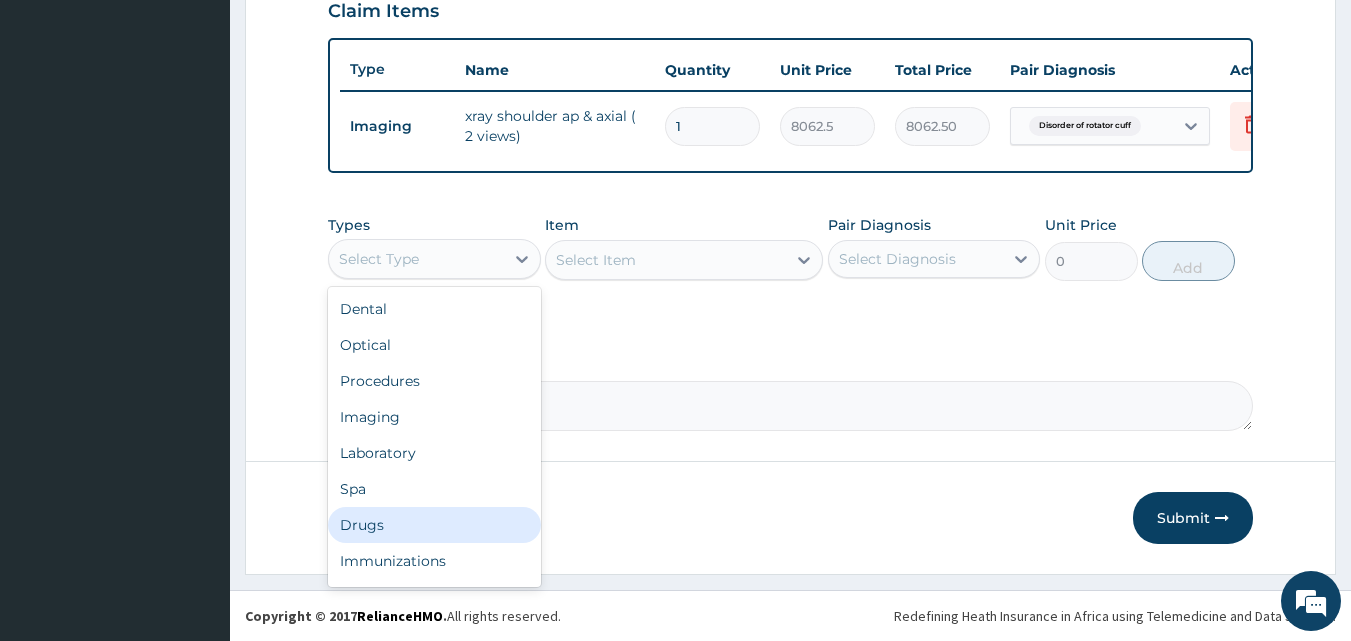 click on "Drugs" at bounding box center [434, 525] 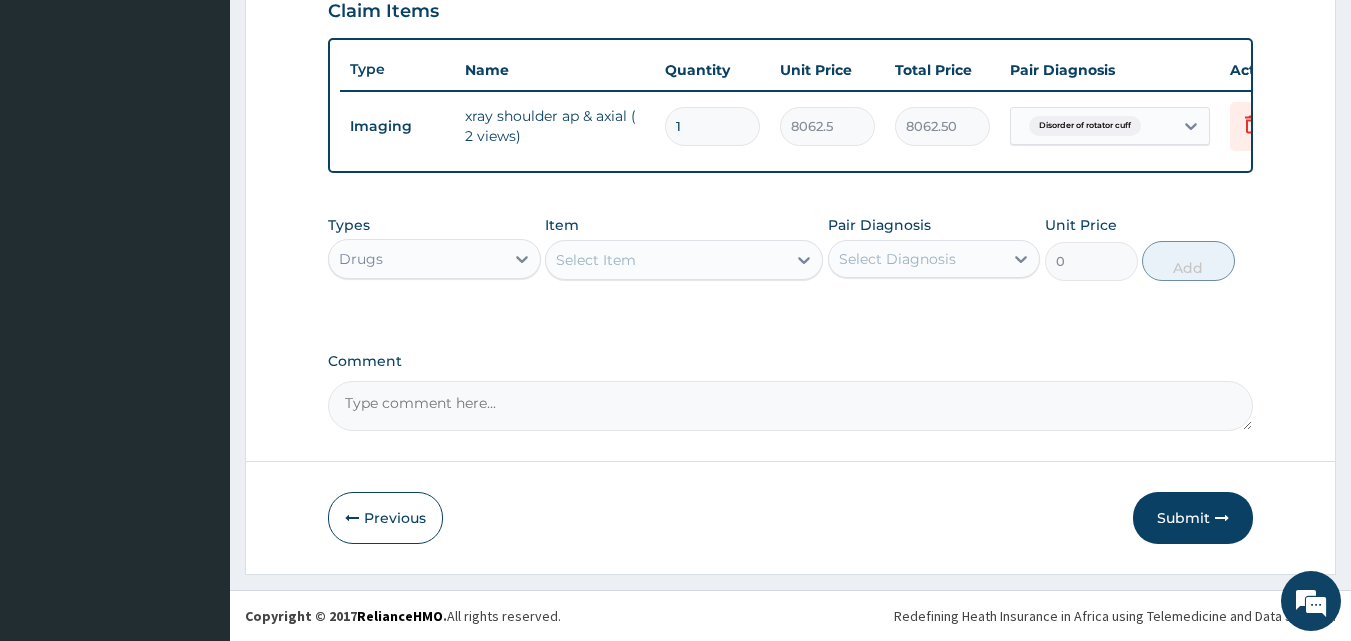 click on "Select Item" at bounding box center (666, 260) 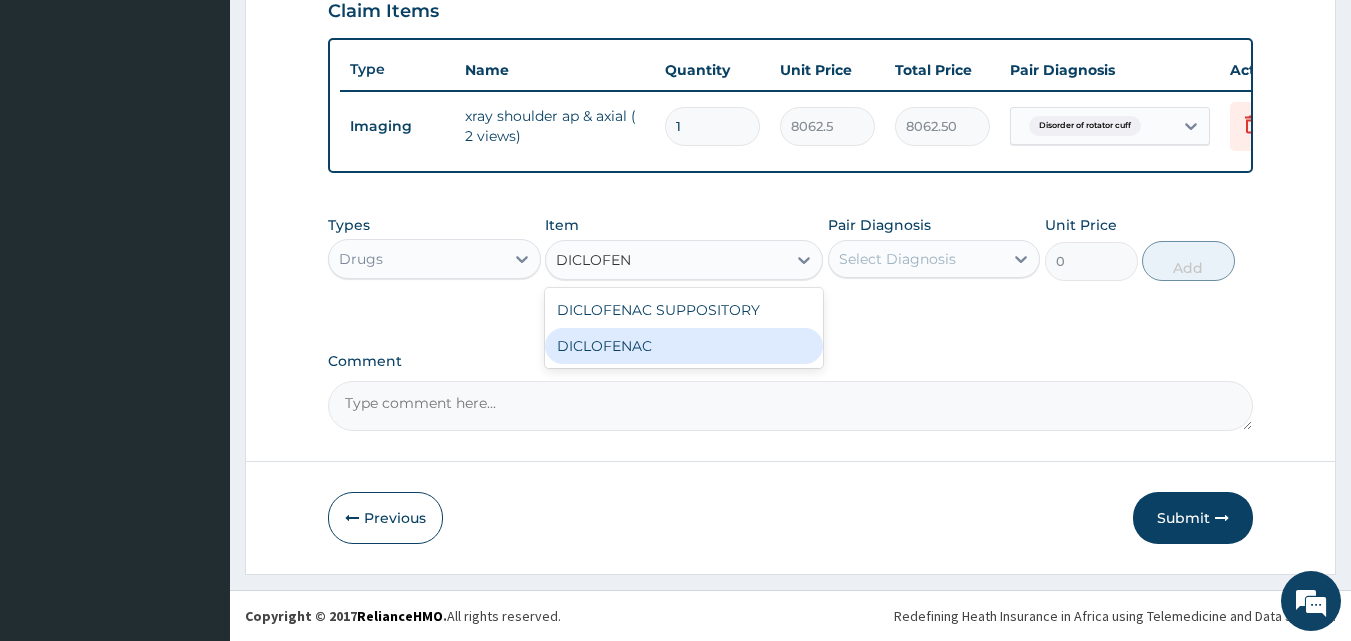 type on "DICLOFEN" 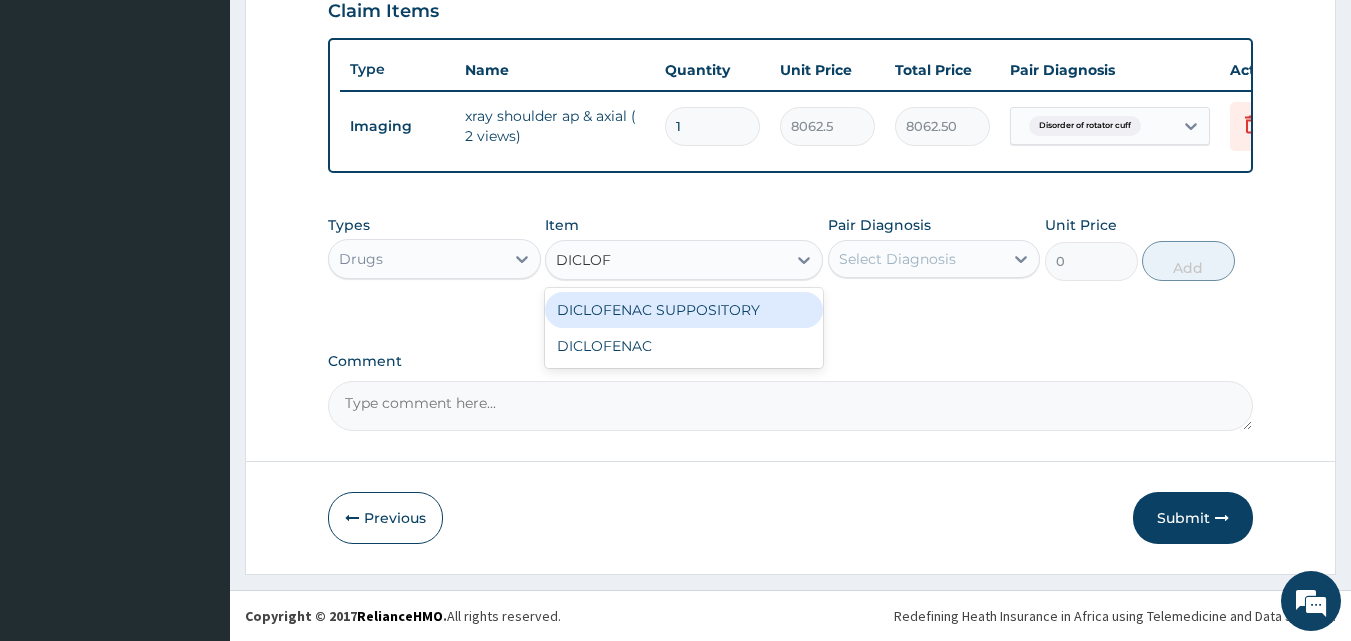 type on "DICLO" 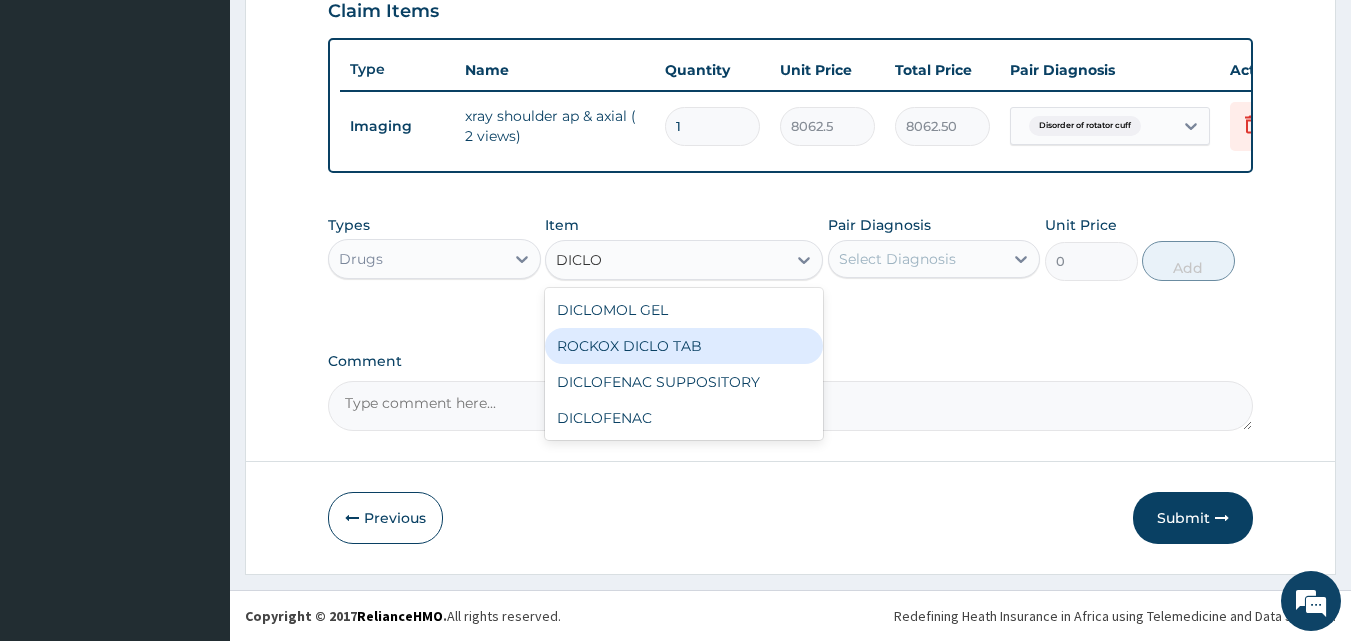 click on "ROCKOX DICLO TAB" at bounding box center (684, 346) 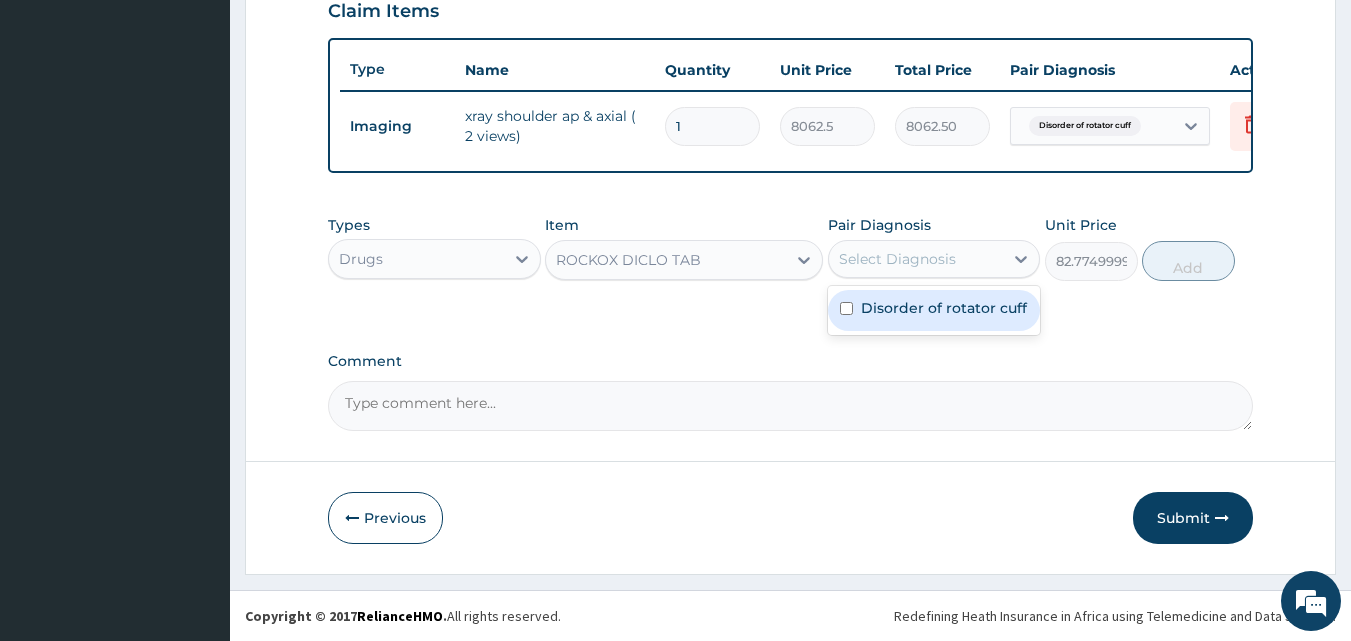 click on "Select Diagnosis" at bounding box center (897, 259) 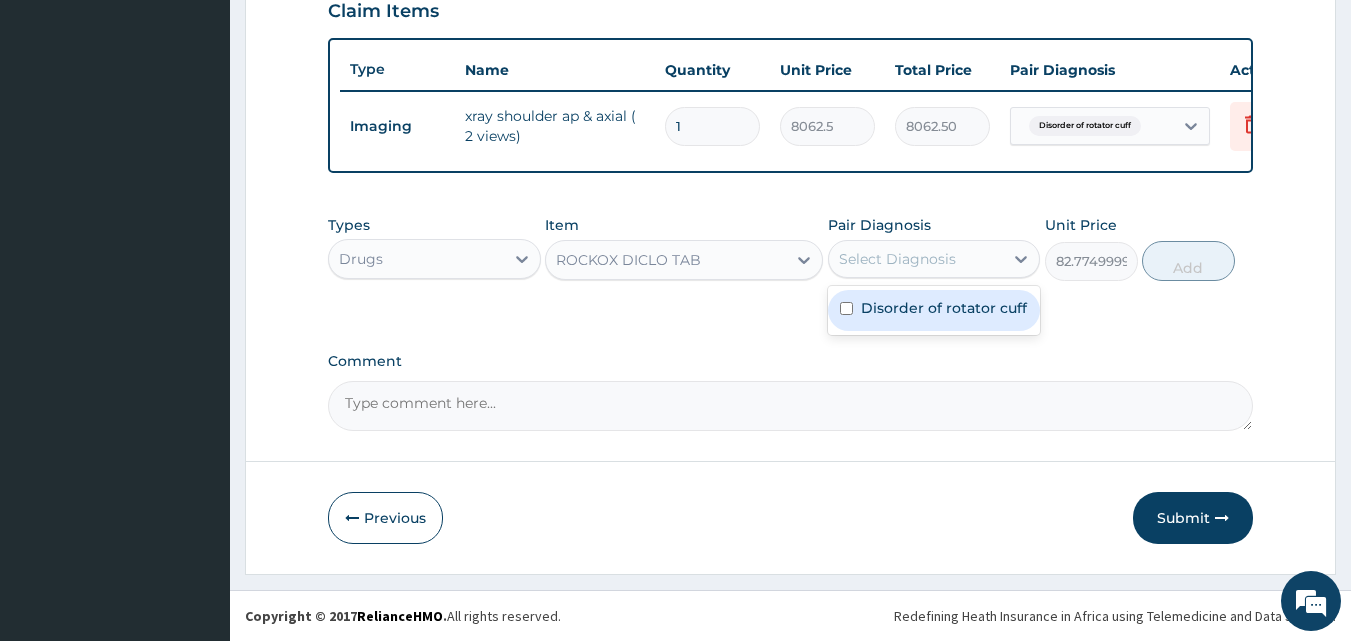 click on "Disorder of rotator cuff" at bounding box center [944, 308] 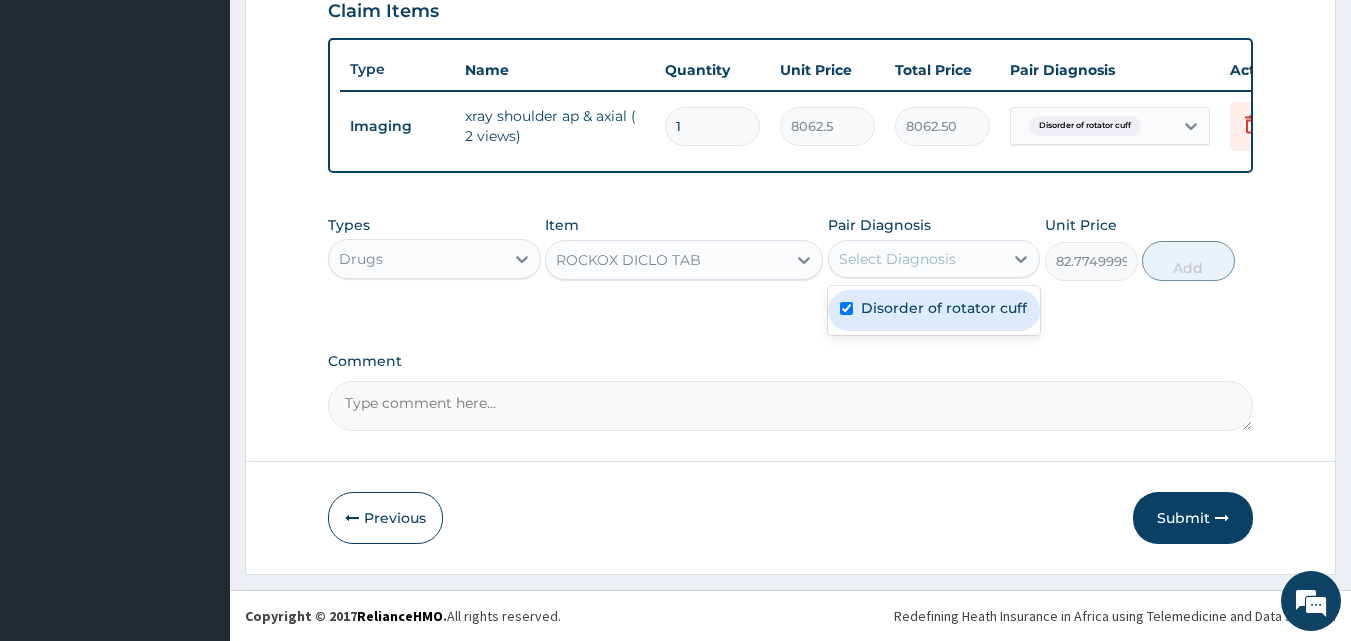 checkbox on "true" 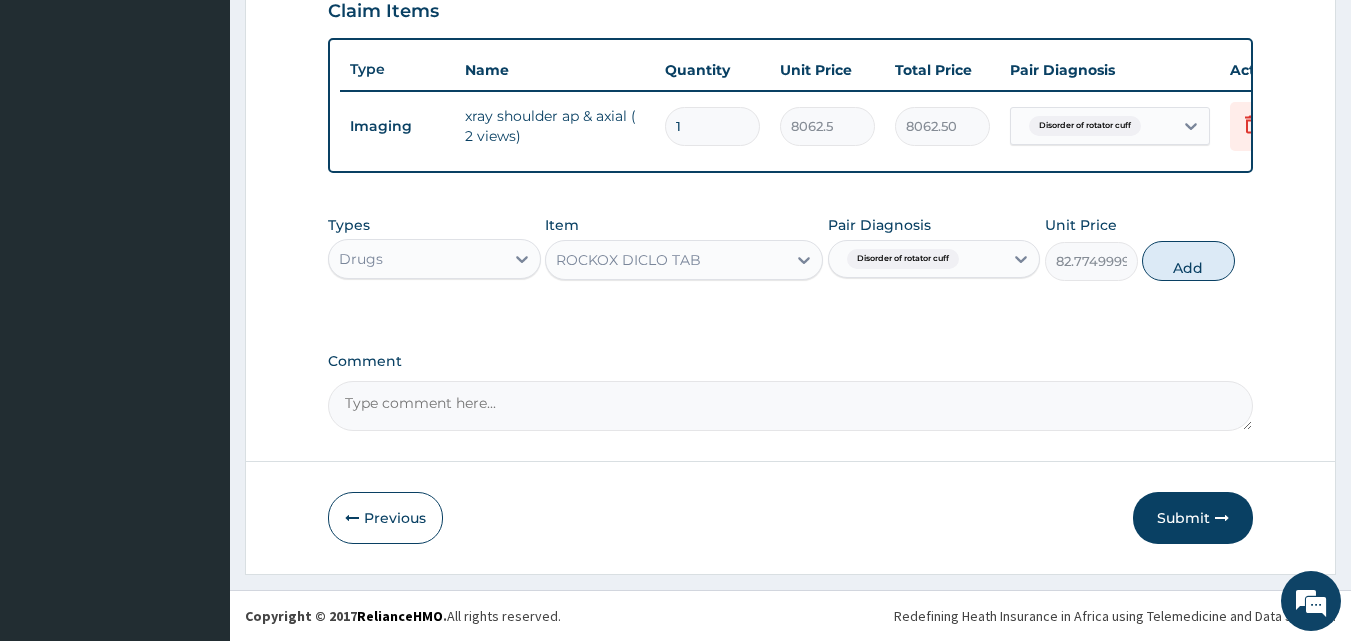 drag, startPoint x: 1200, startPoint y: 272, endPoint x: 1032, endPoint y: 273, distance: 168.00298 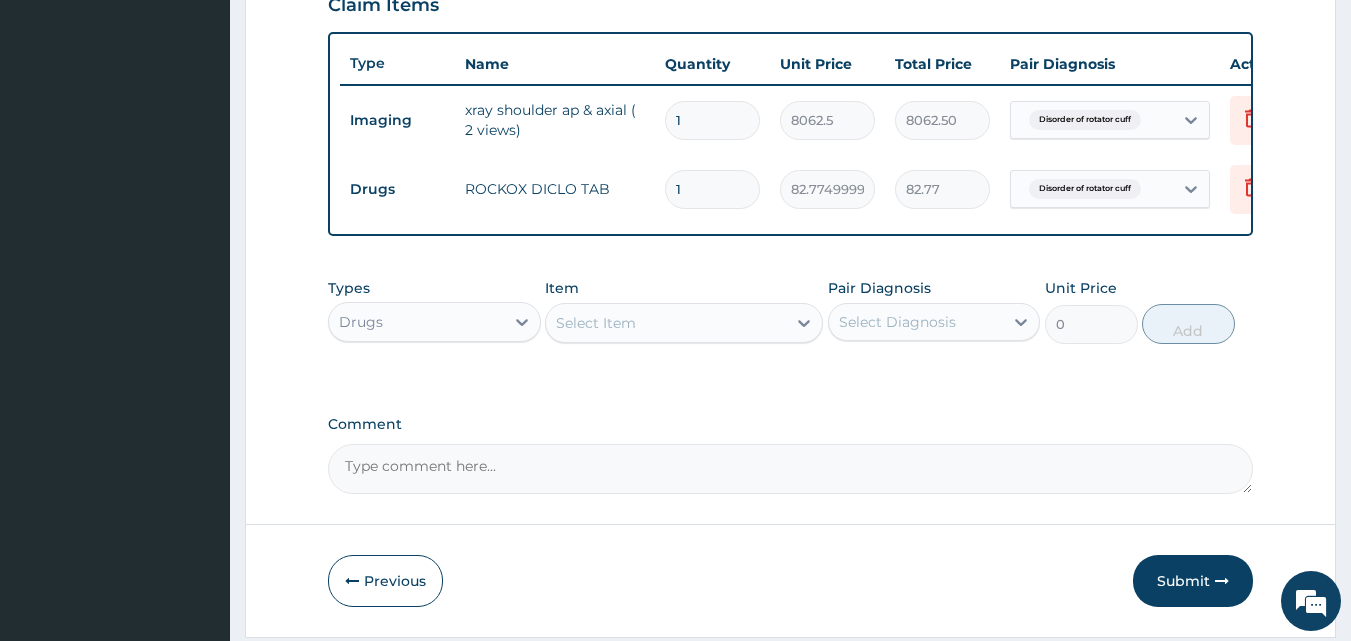 type on "14" 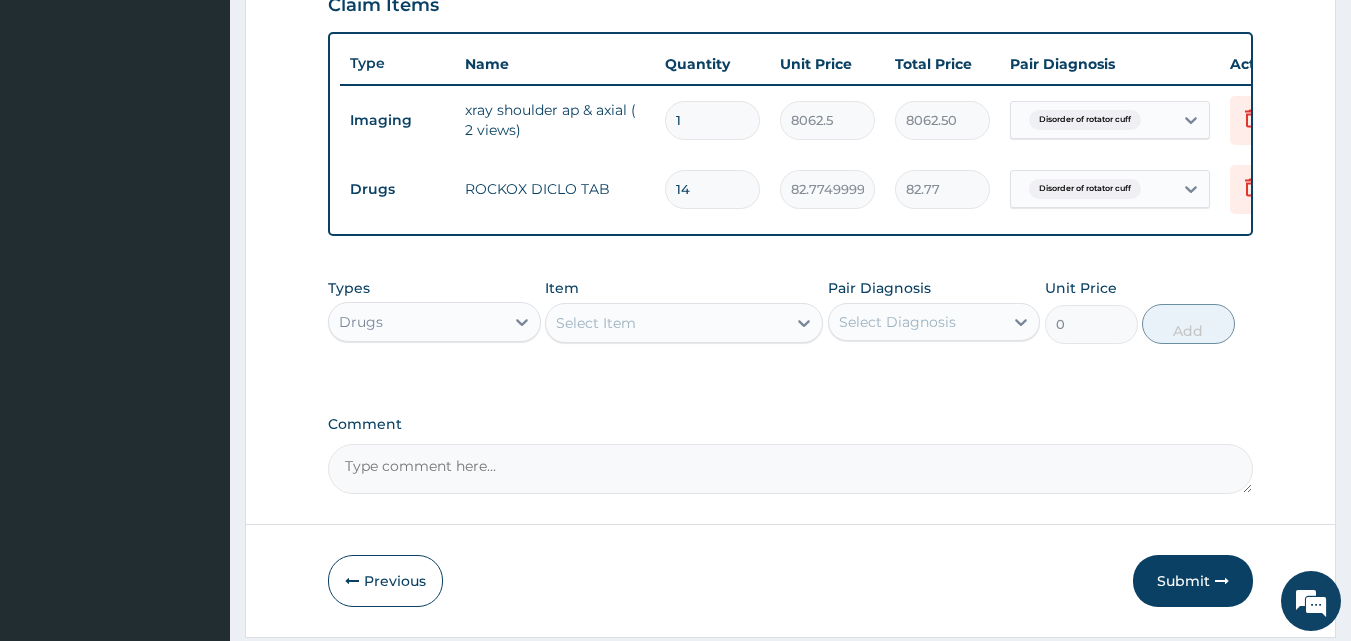 type on "1158.85" 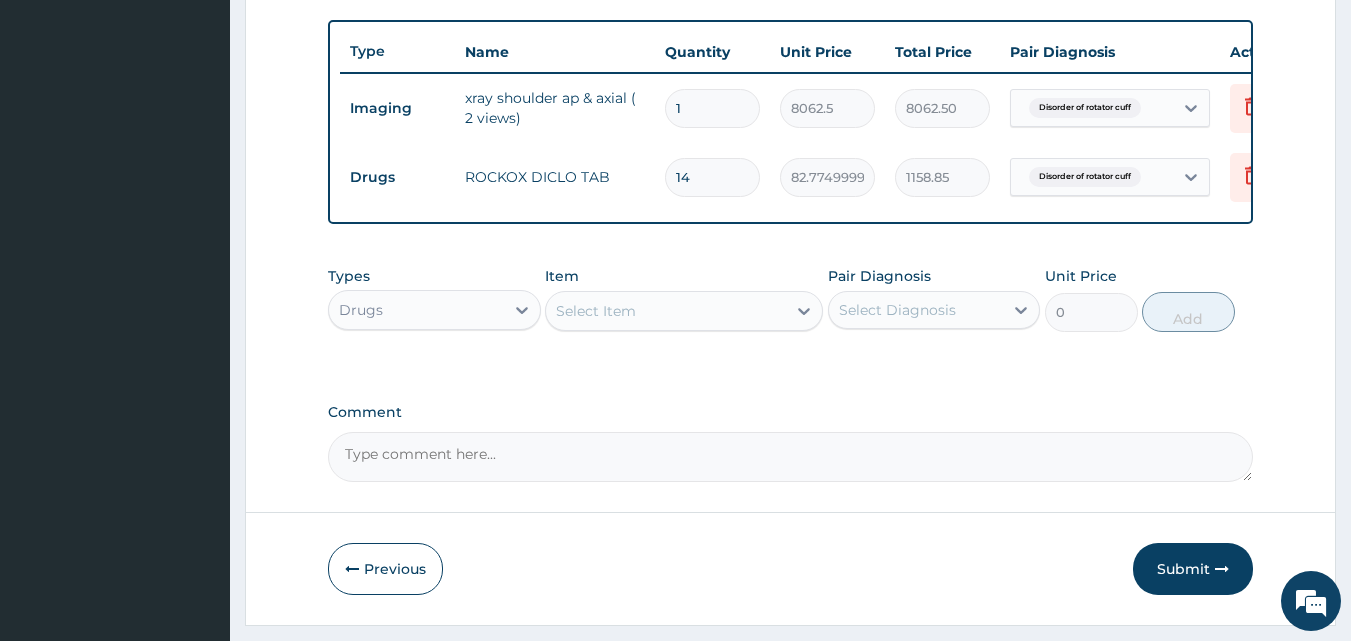 scroll, scrollTop: 690, scrollLeft: 0, axis: vertical 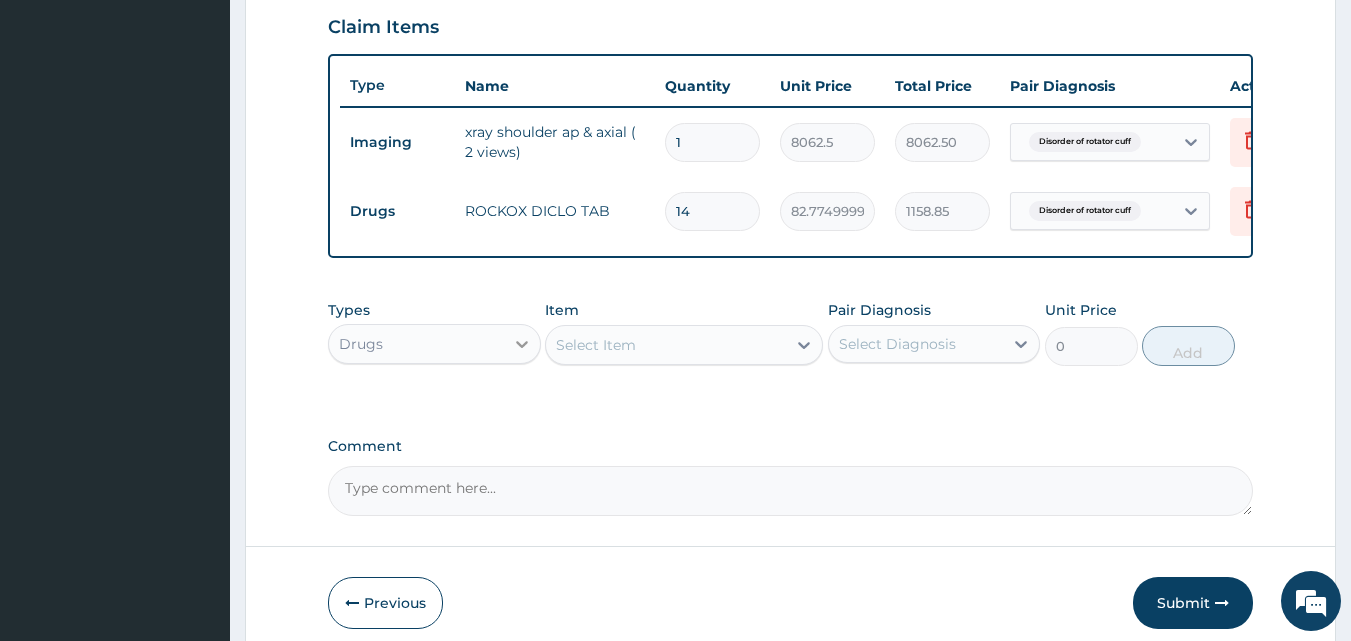 type on "14" 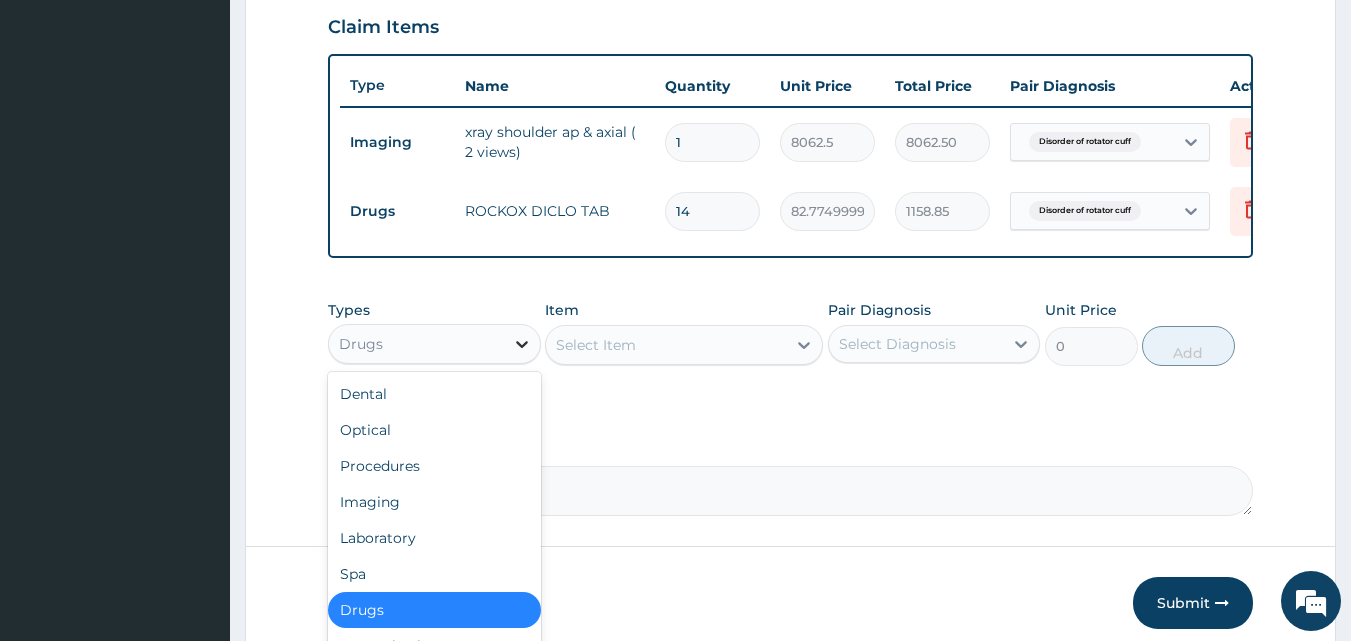 click 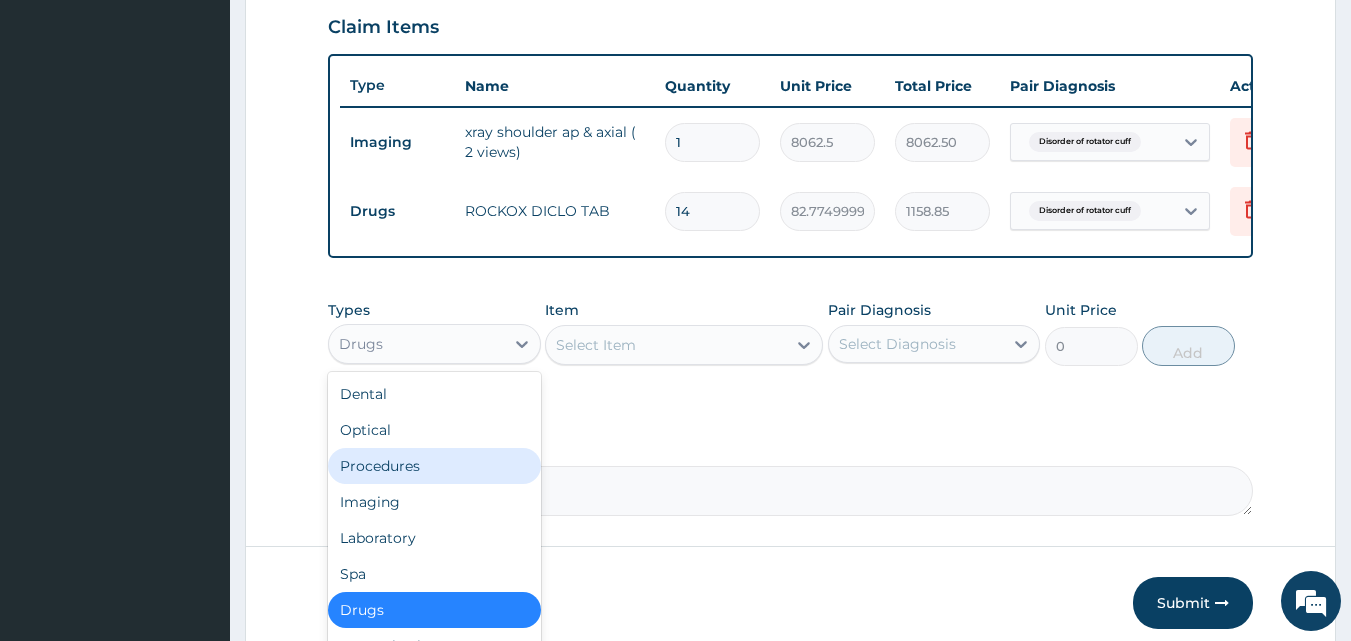 click on "Procedures" at bounding box center [434, 466] 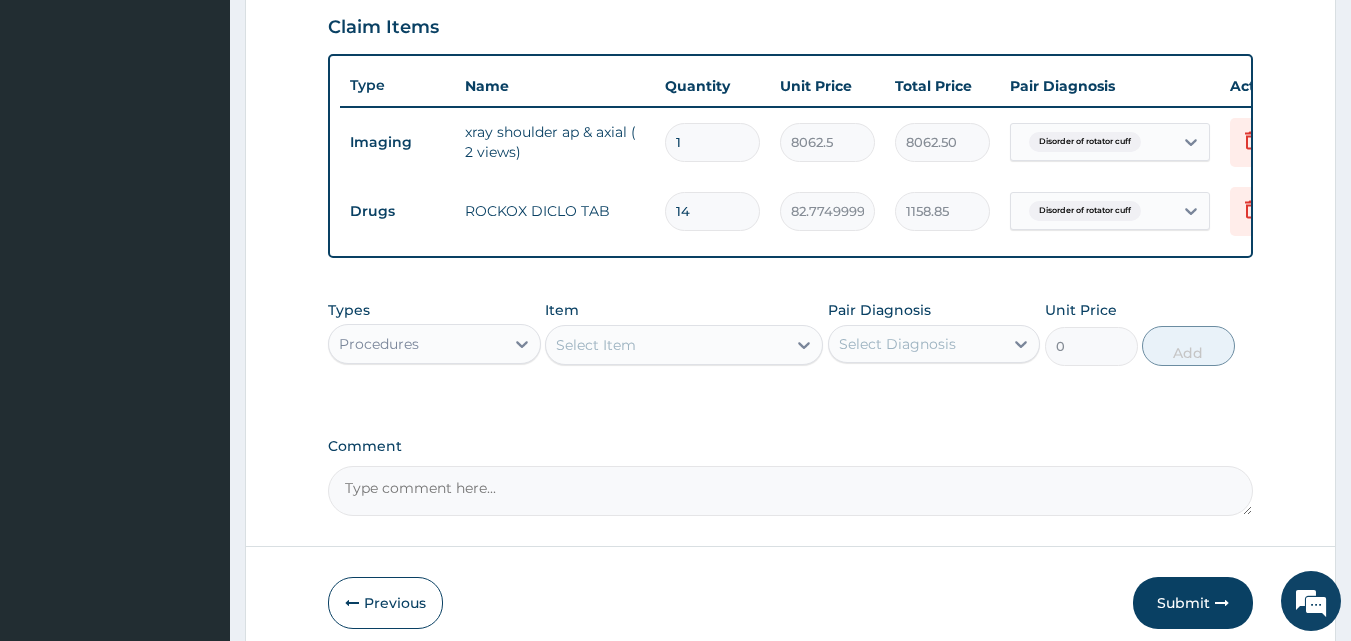 click on "Select Item" at bounding box center (666, 345) 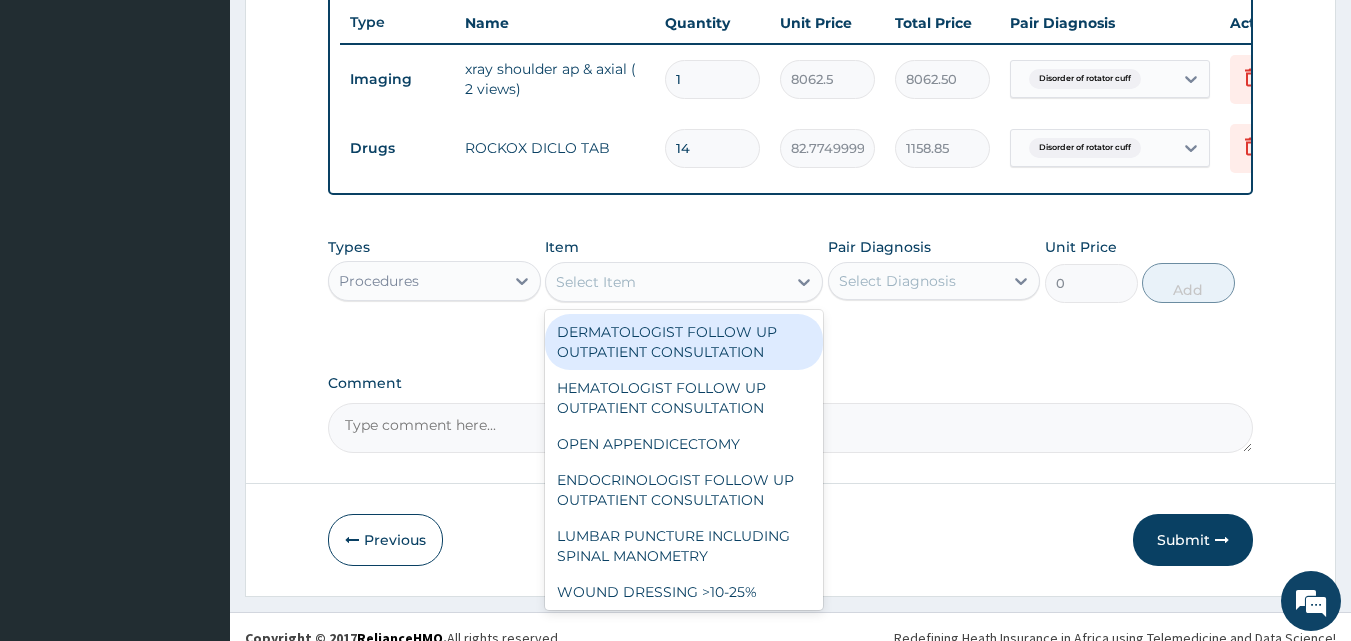 scroll, scrollTop: 790, scrollLeft: 0, axis: vertical 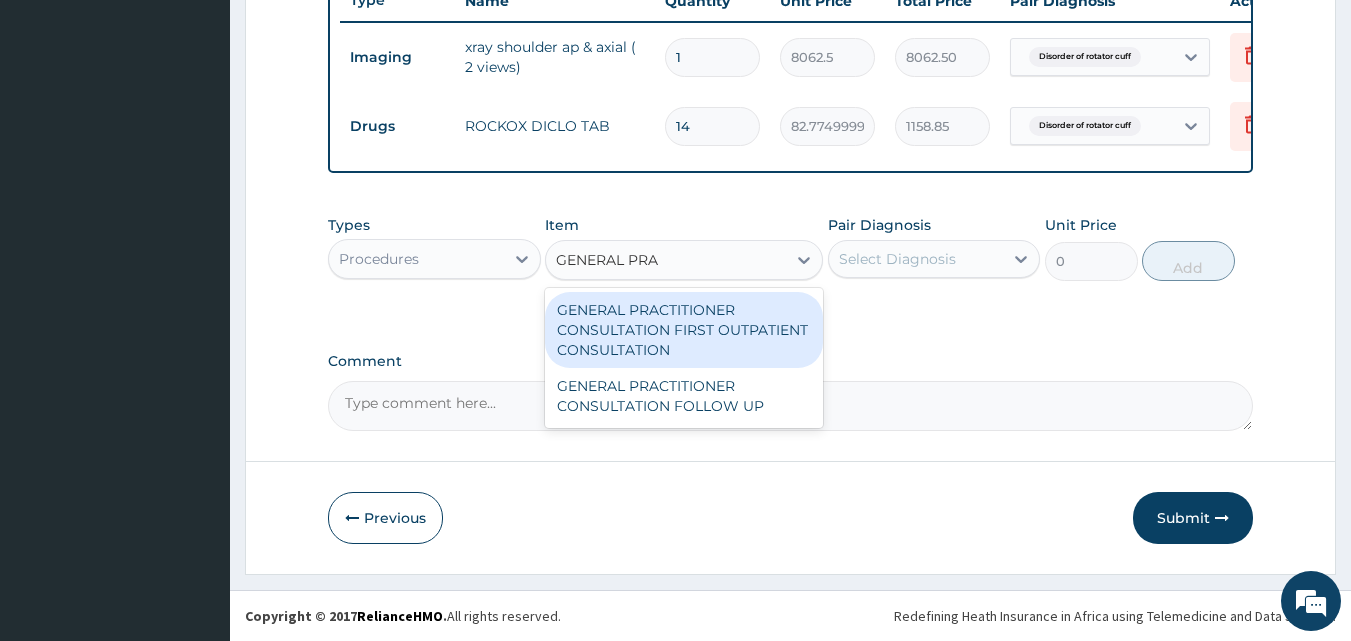 type on "GENERAL PRAC" 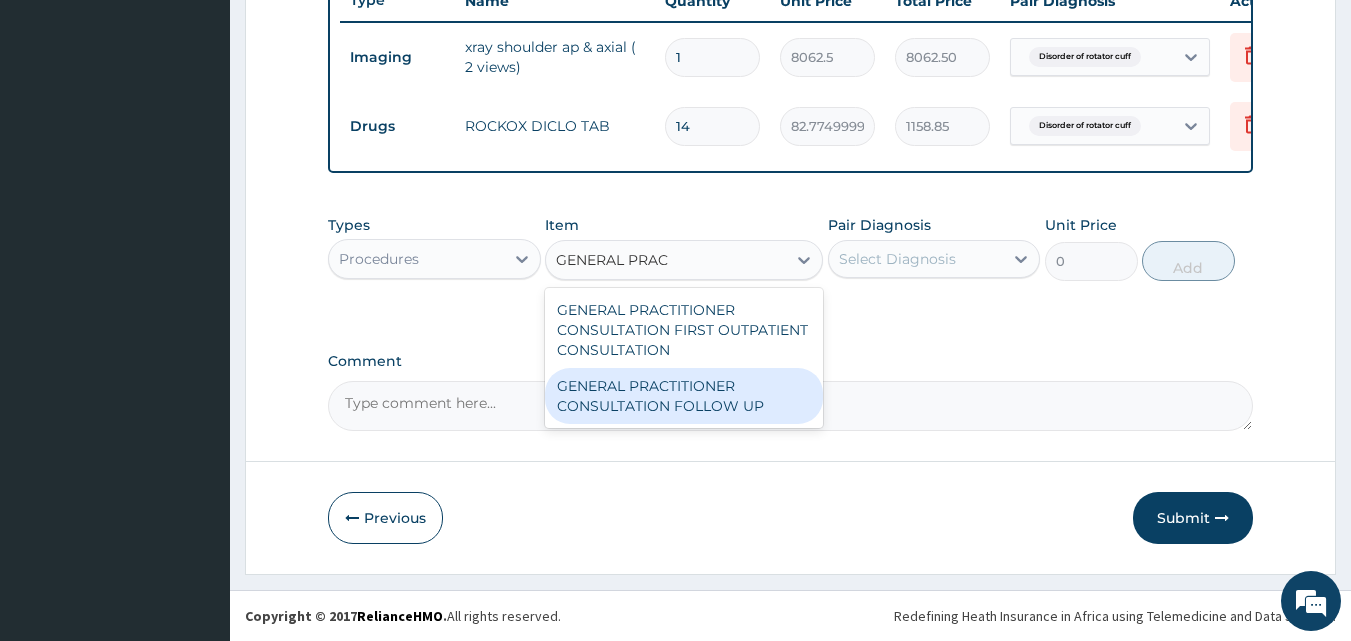 click on "GENERAL PRACTITIONER CONSULTATION FOLLOW UP" at bounding box center (684, 396) 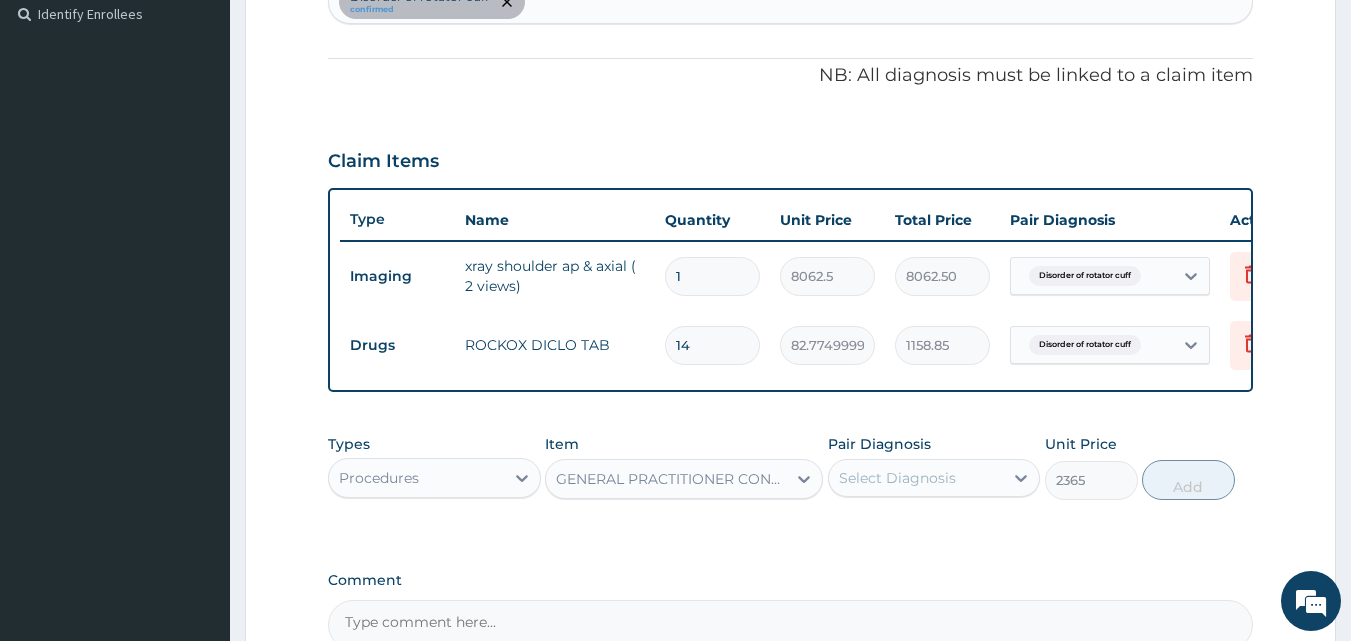 scroll, scrollTop: 590, scrollLeft: 0, axis: vertical 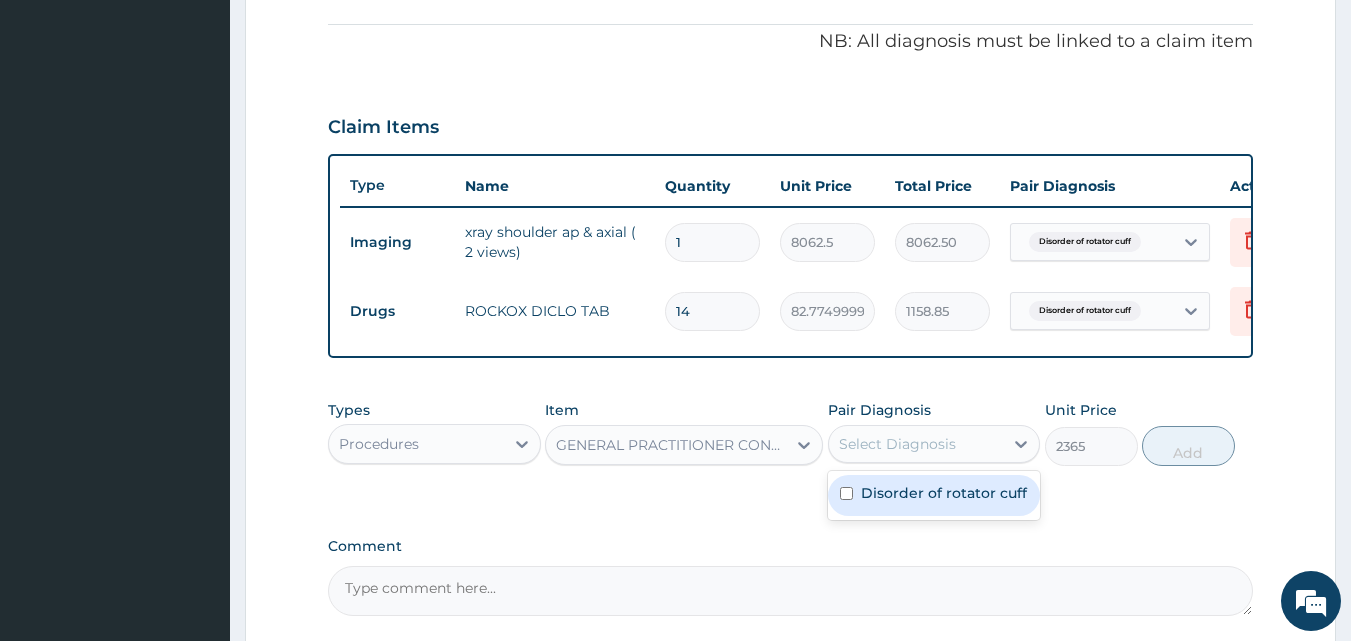 click on "Select Diagnosis" at bounding box center (897, 444) 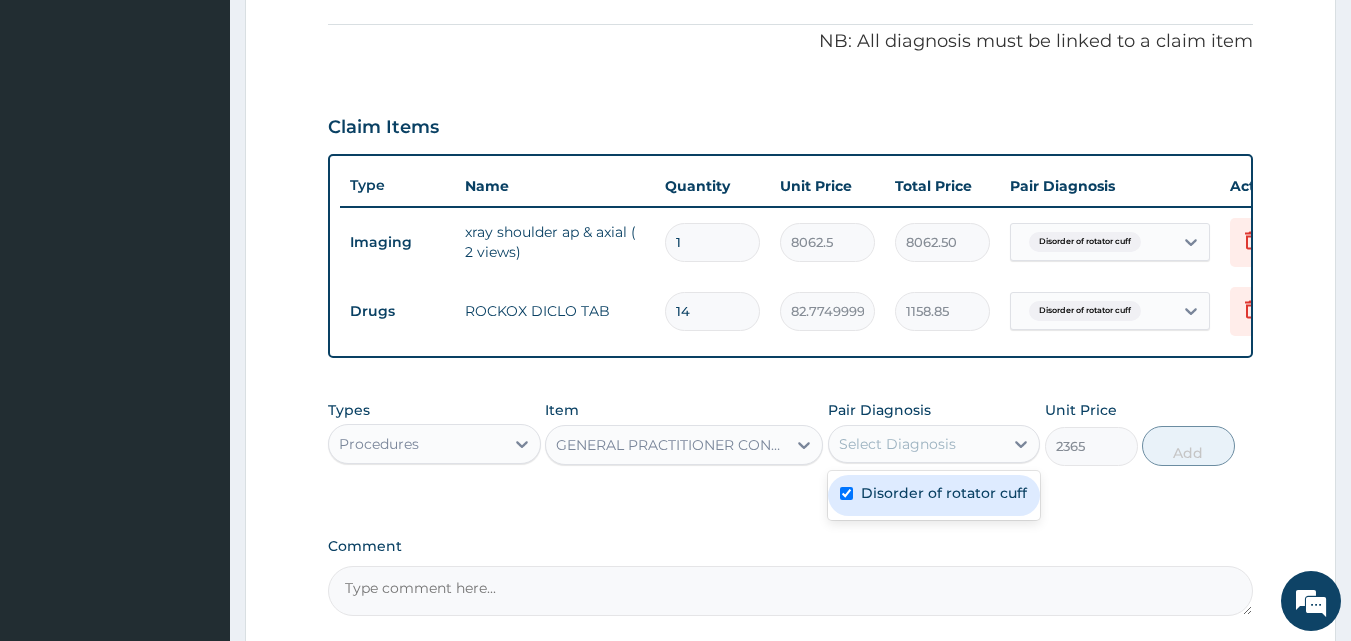 checkbox on "true" 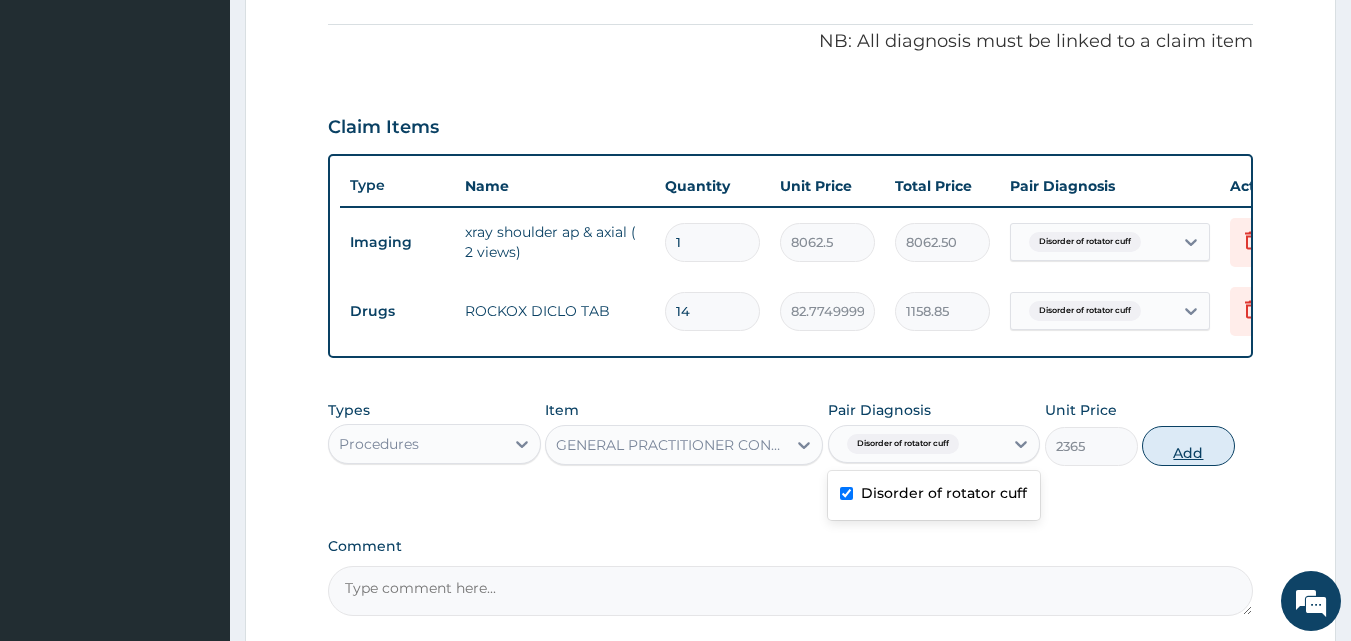 click on "Add" at bounding box center (1188, 446) 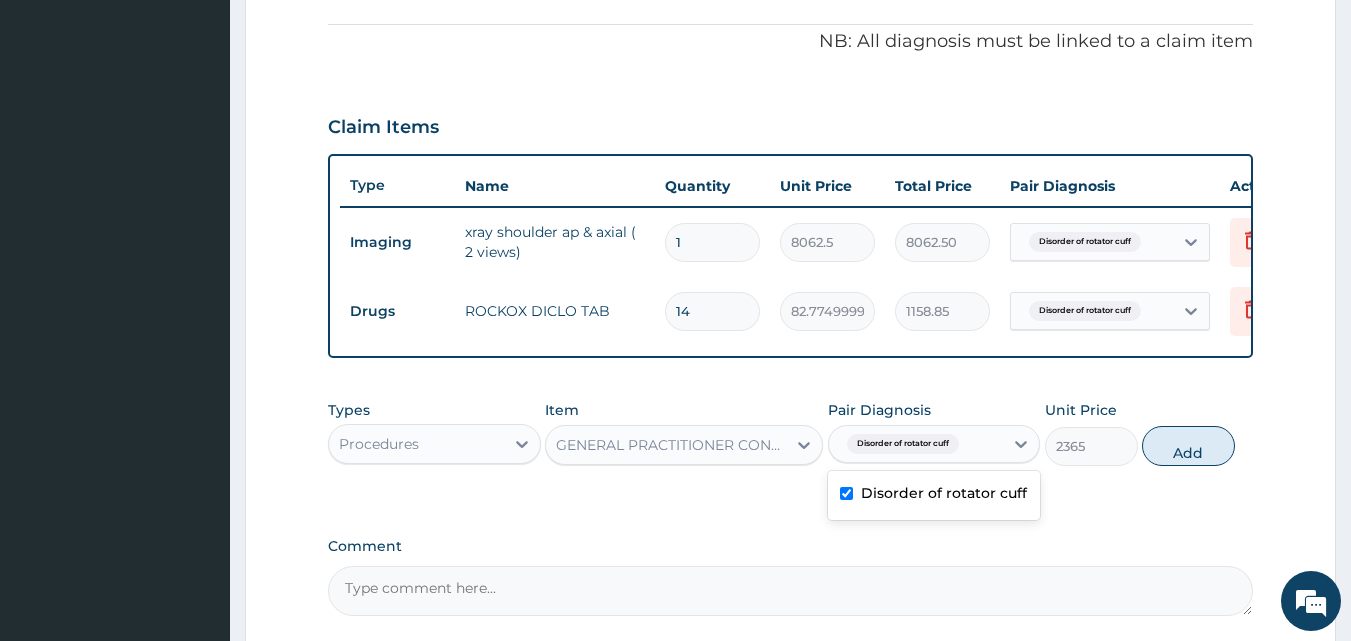 type on "0" 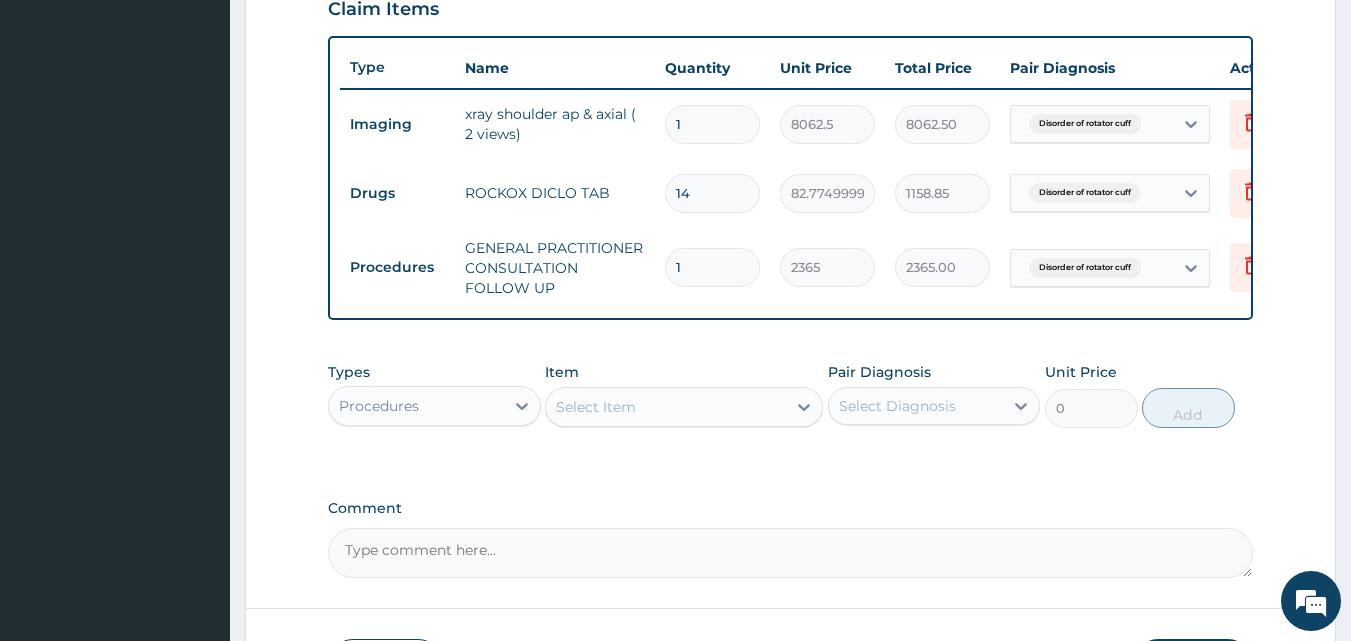 scroll, scrollTop: 870, scrollLeft: 0, axis: vertical 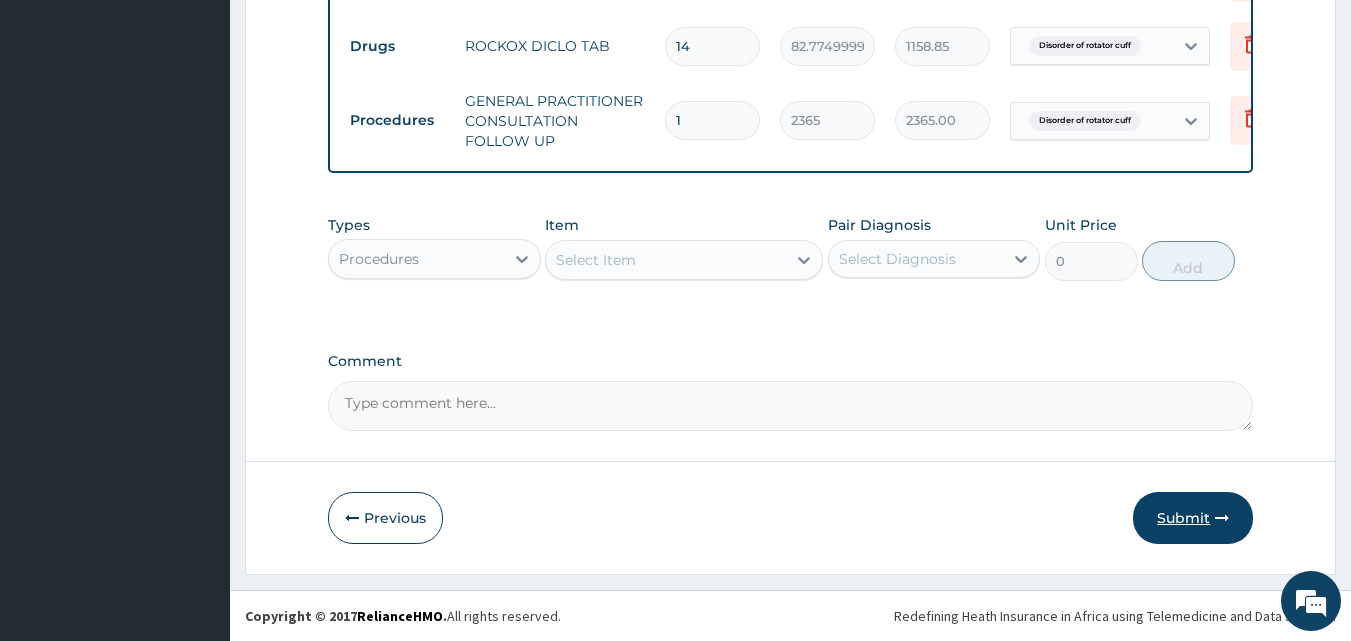 click on "Submit" at bounding box center [1193, 518] 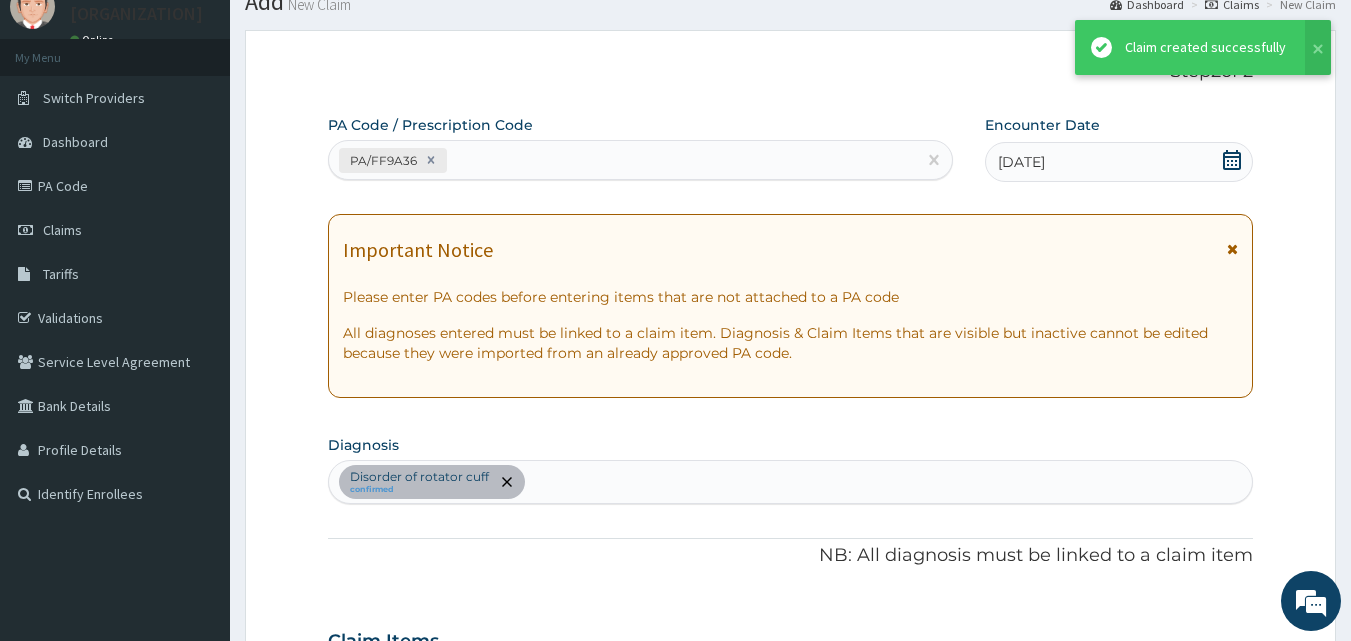 scroll, scrollTop: 870, scrollLeft: 0, axis: vertical 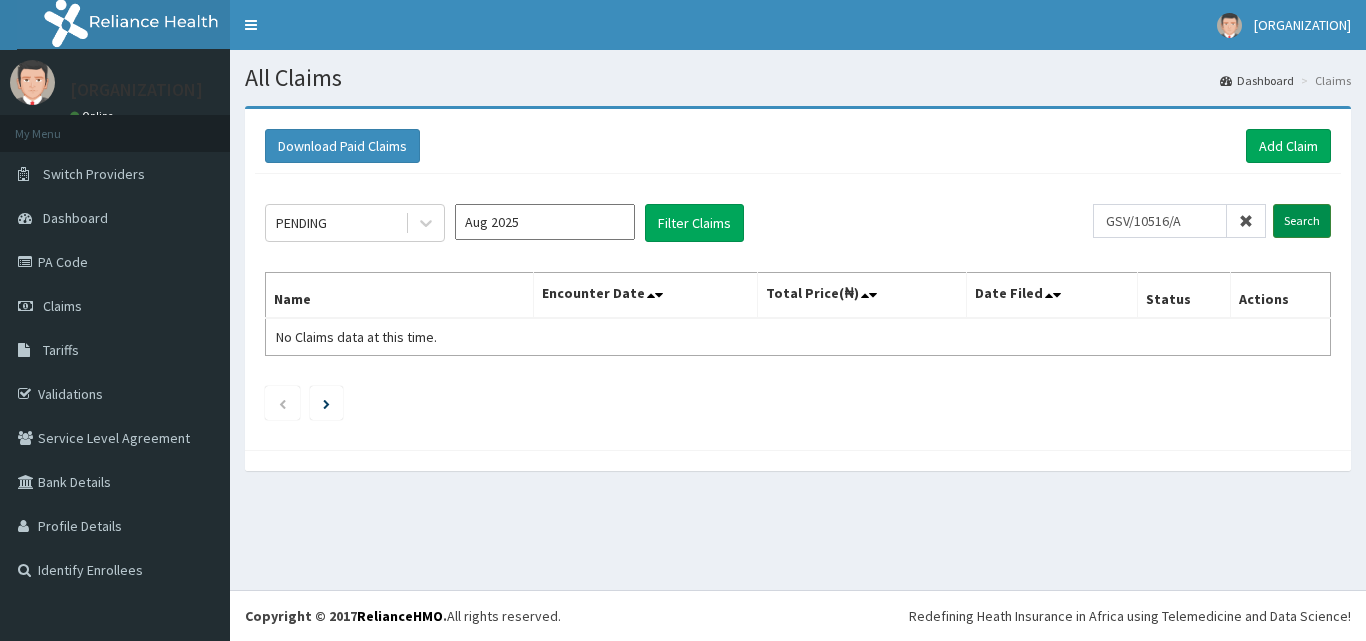 type on "GSV/10516/A" 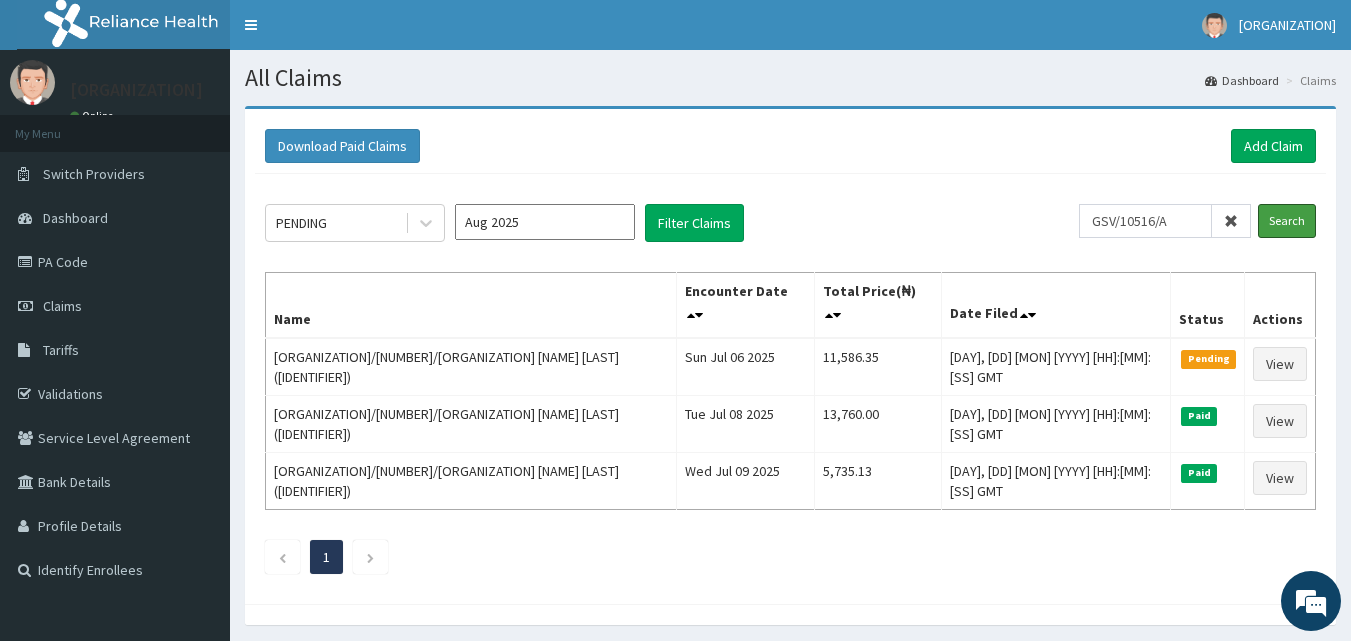 scroll, scrollTop: 0, scrollLeft: 0, axis: both 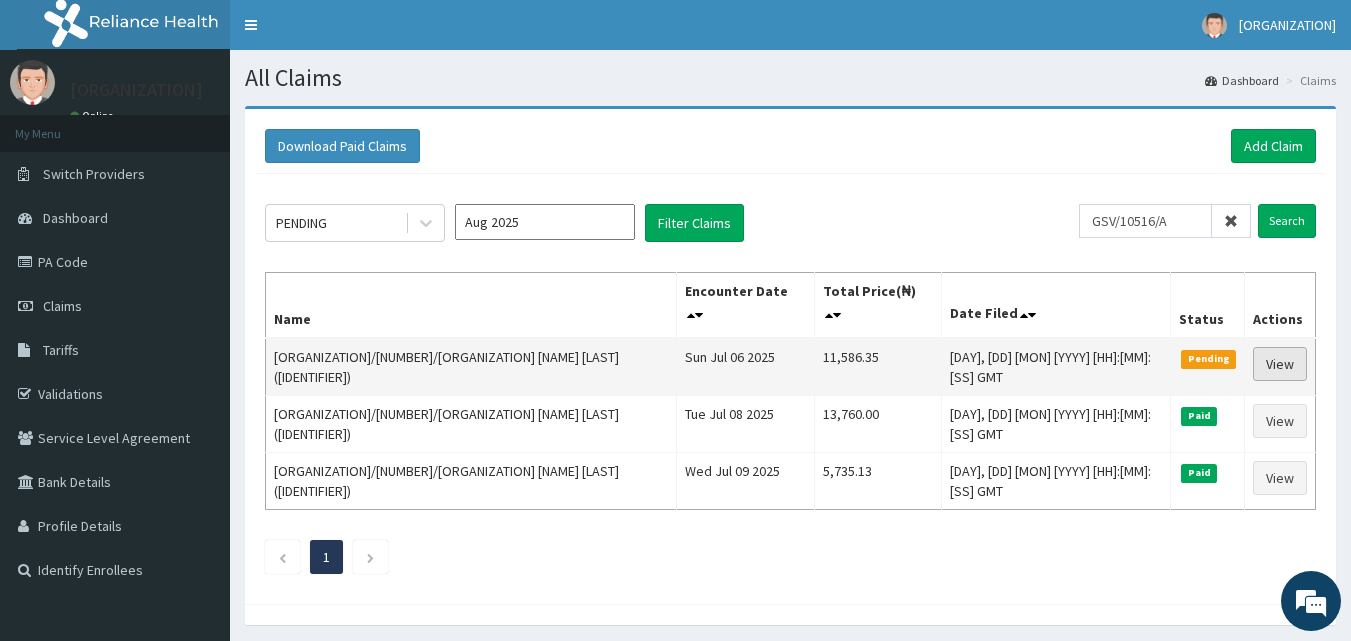 click on "View" at bounding box center [1280, 364] 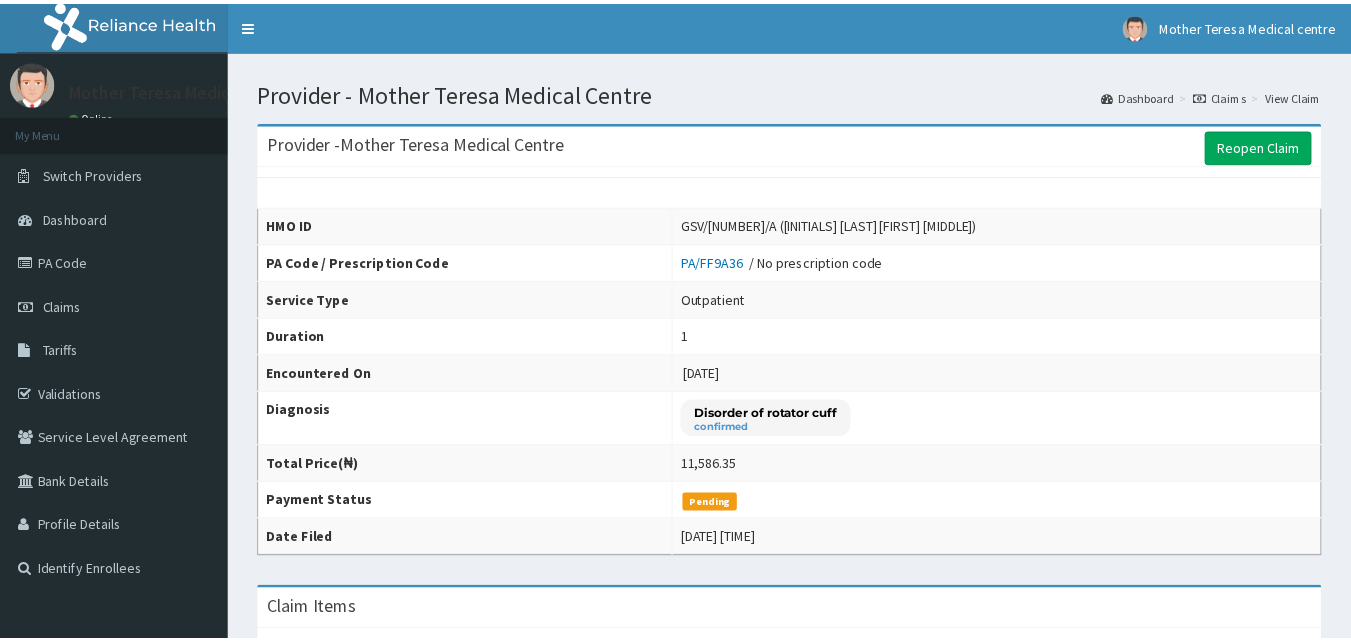 scroll, scrollTop: 0, scrollLeft: 0, axis: both 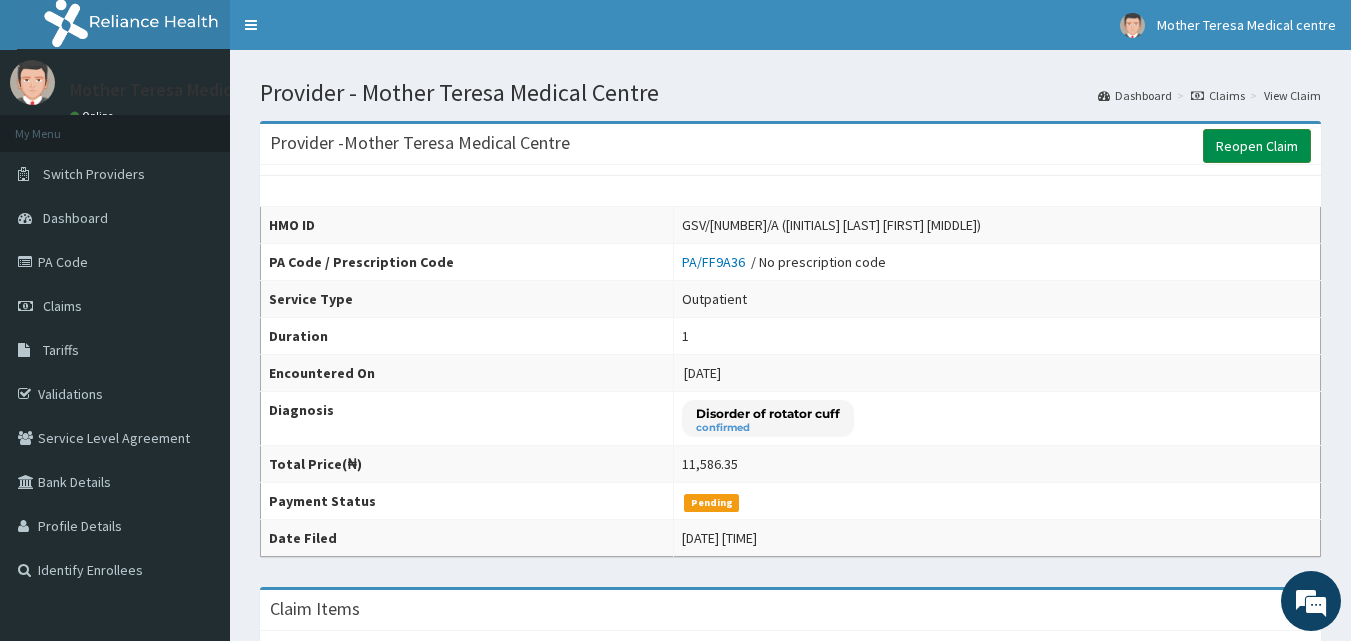 click on "Reopen Claim" at bounding box center (1257, 146) 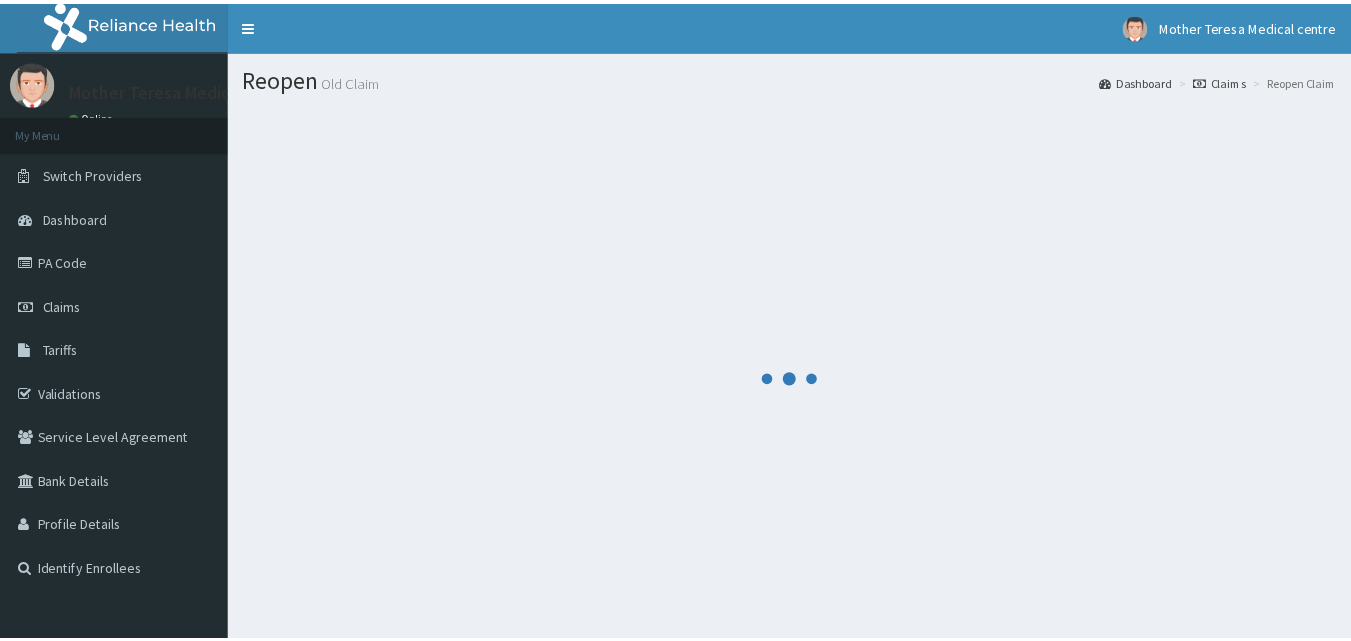 scroll, scrollTop: 0, scrollLeft: 0, axis: both 